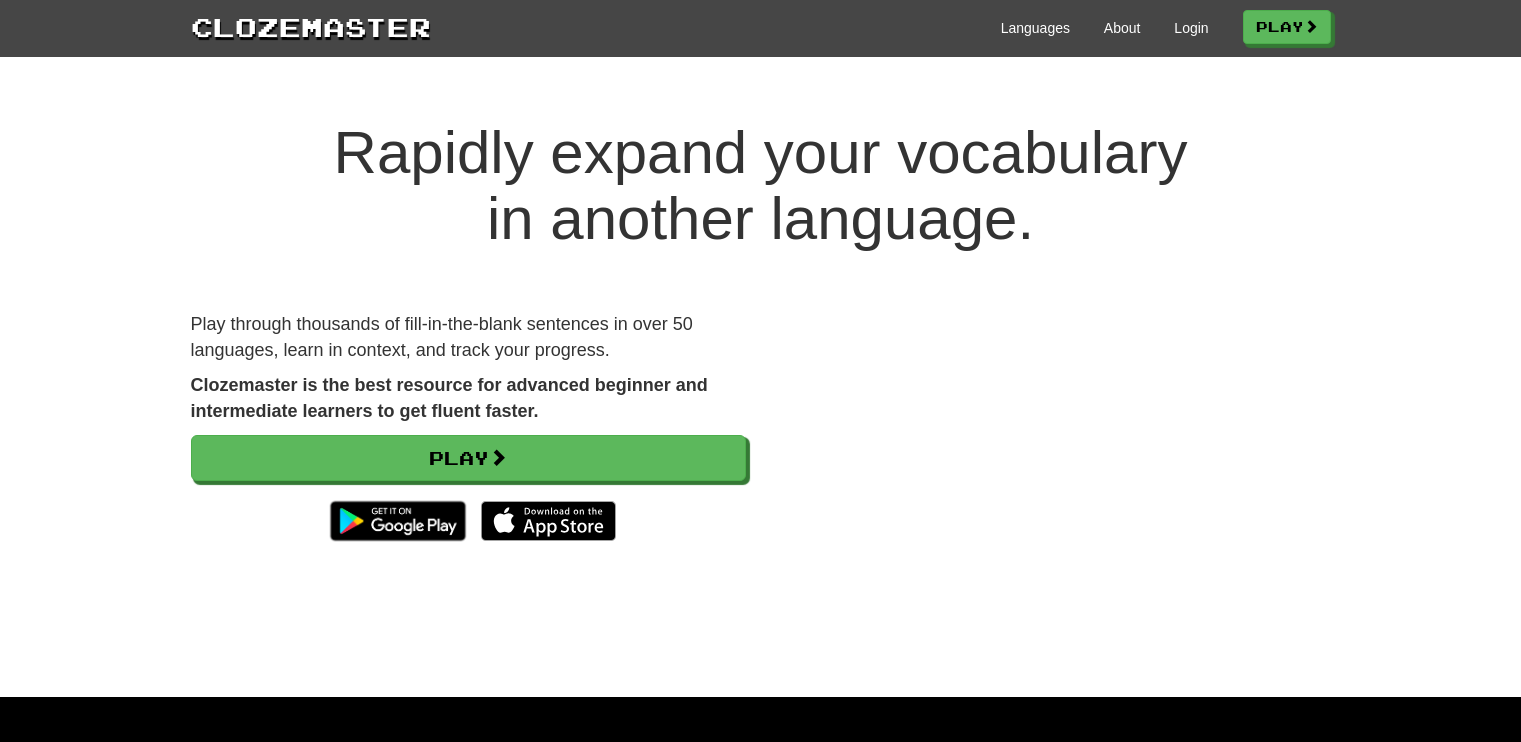 scroll, scrollTop: 0, scrollLeft: 0, axis: both 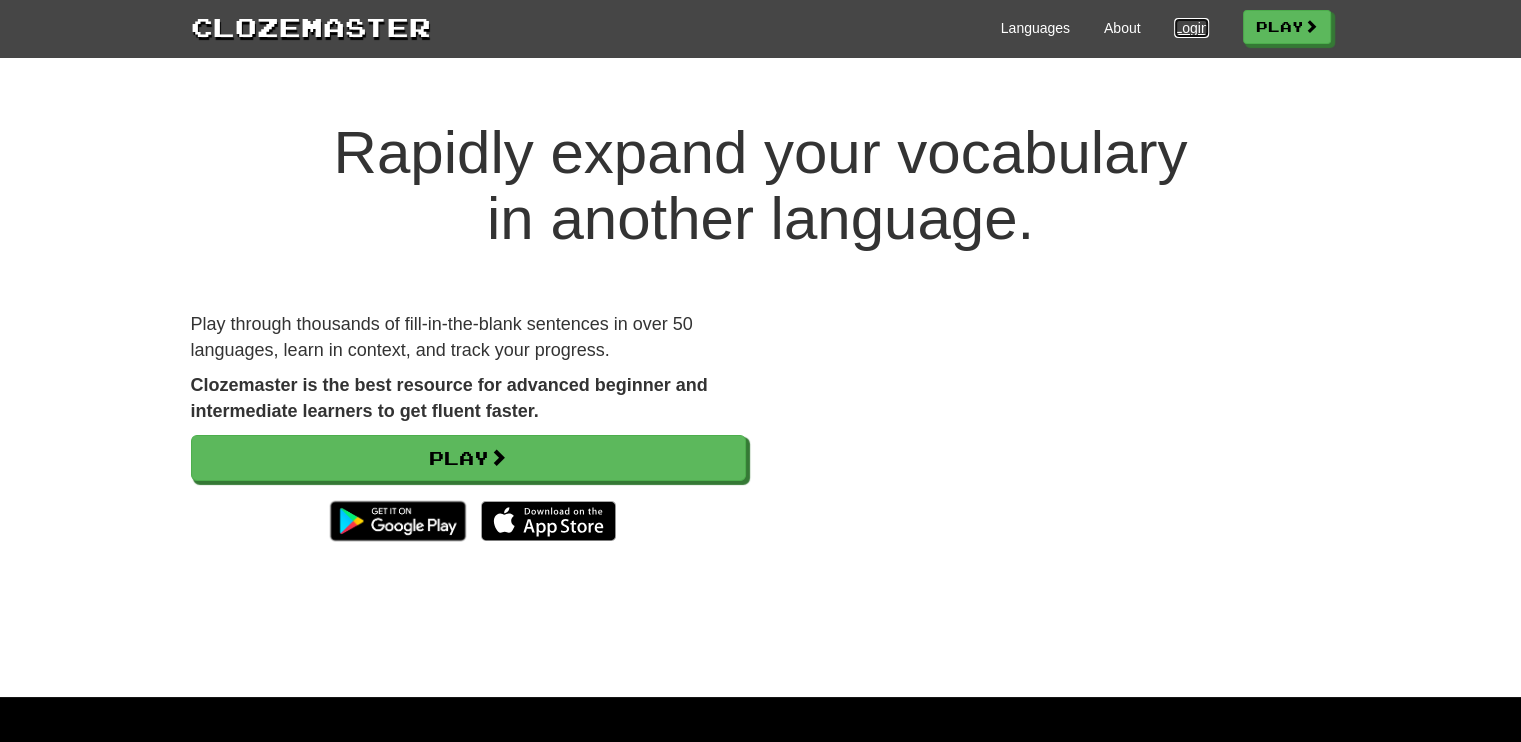 click on "Login" at bounding box center (1191, 28) 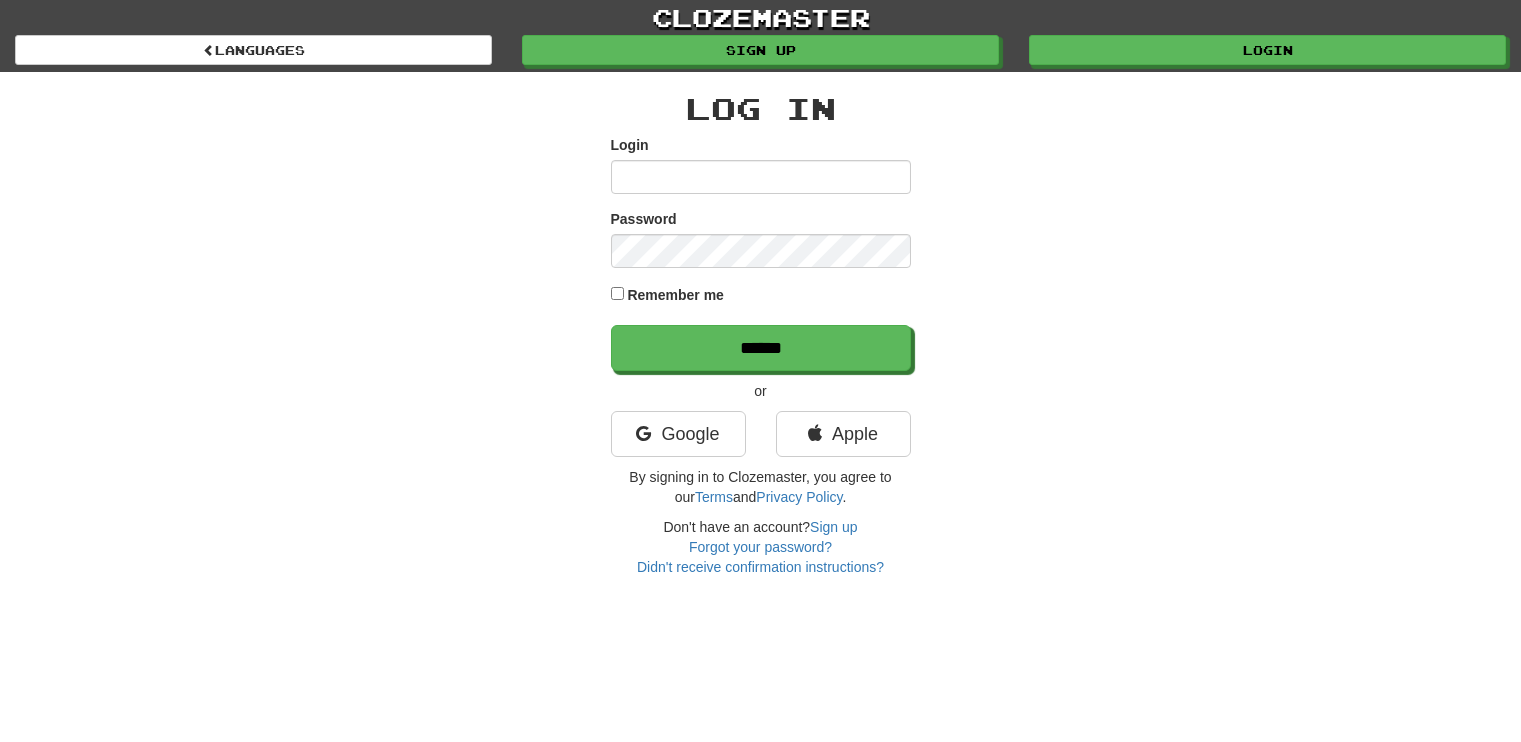 scroll, scrollTop: 0, scrollLeft: 0, axis: both 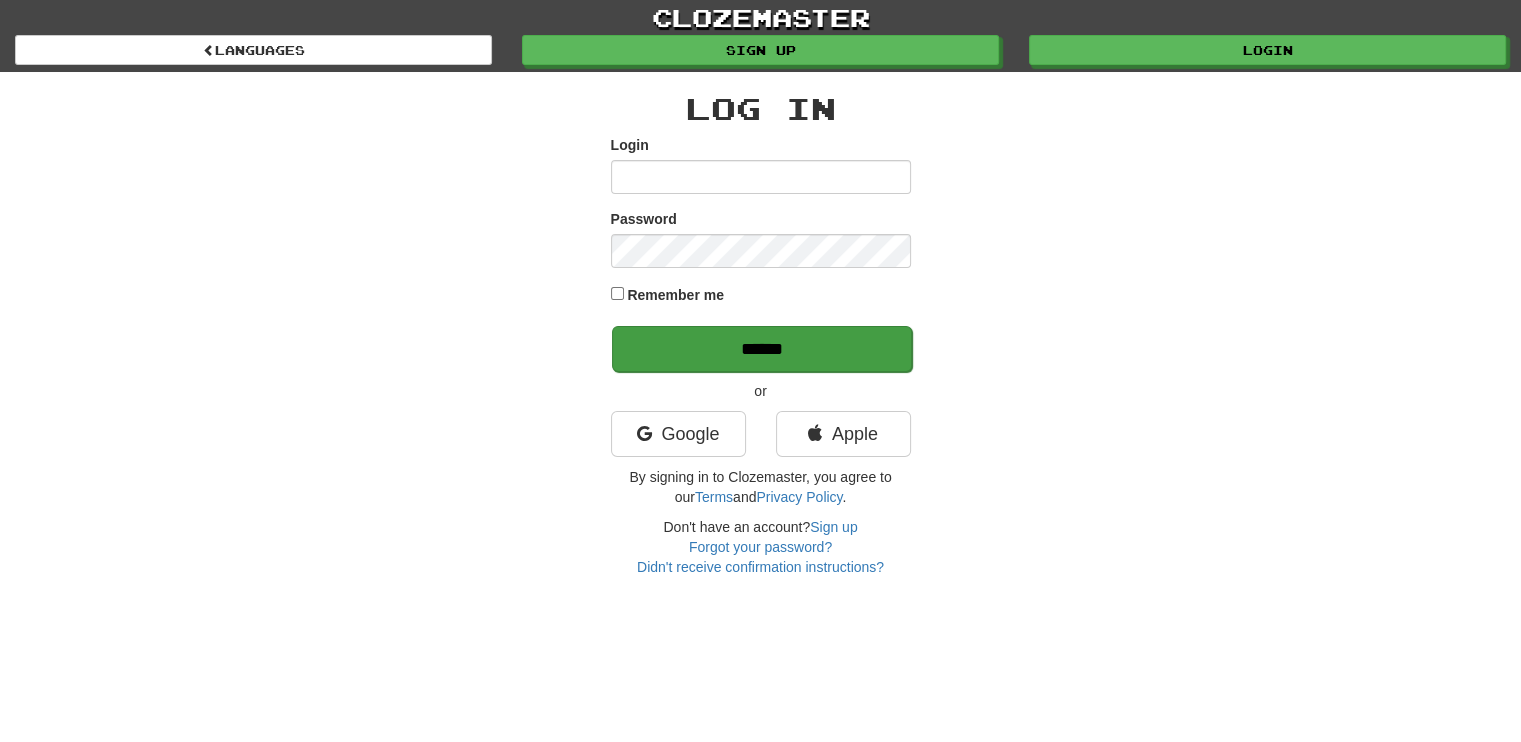 type on "**********" 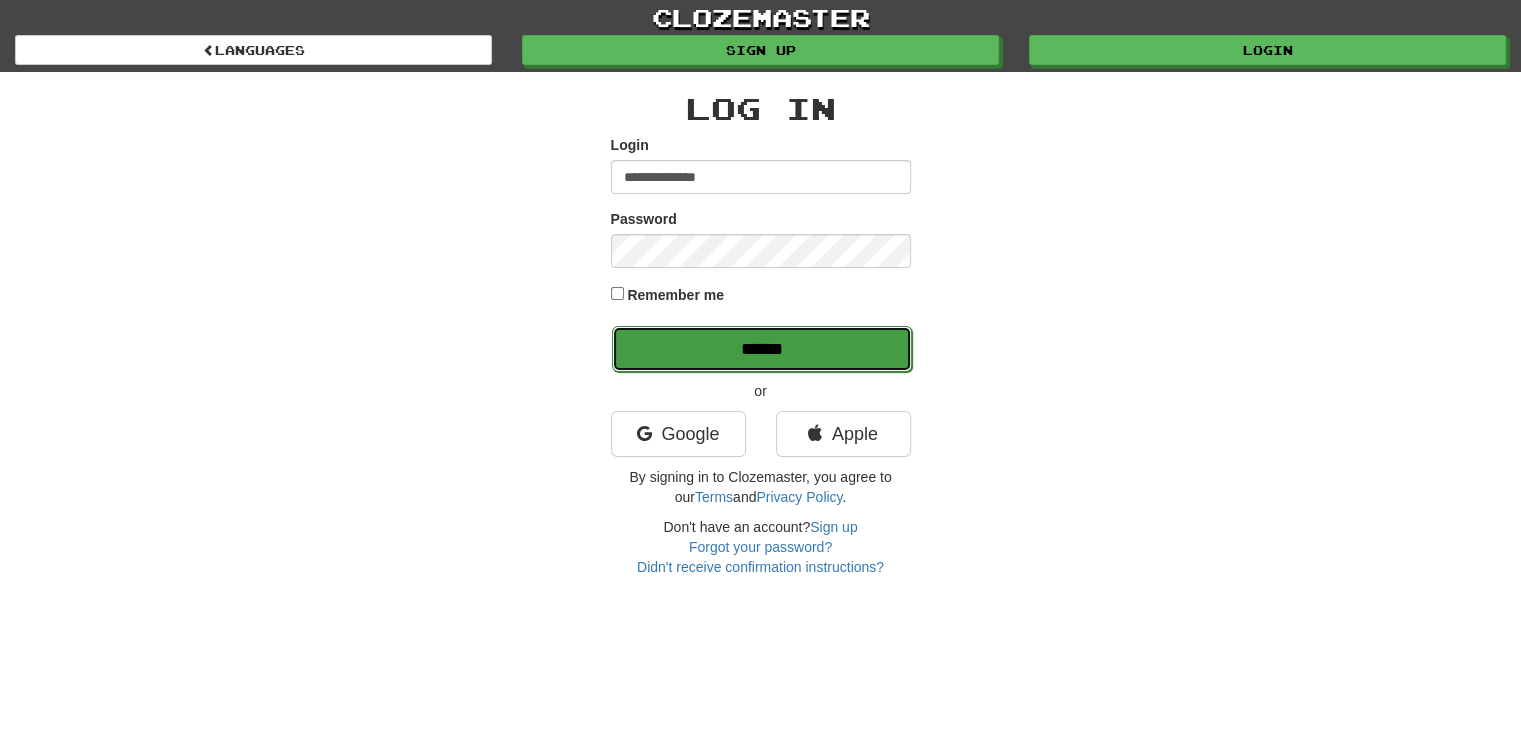 click on "******" at bounding box center [762, 349] 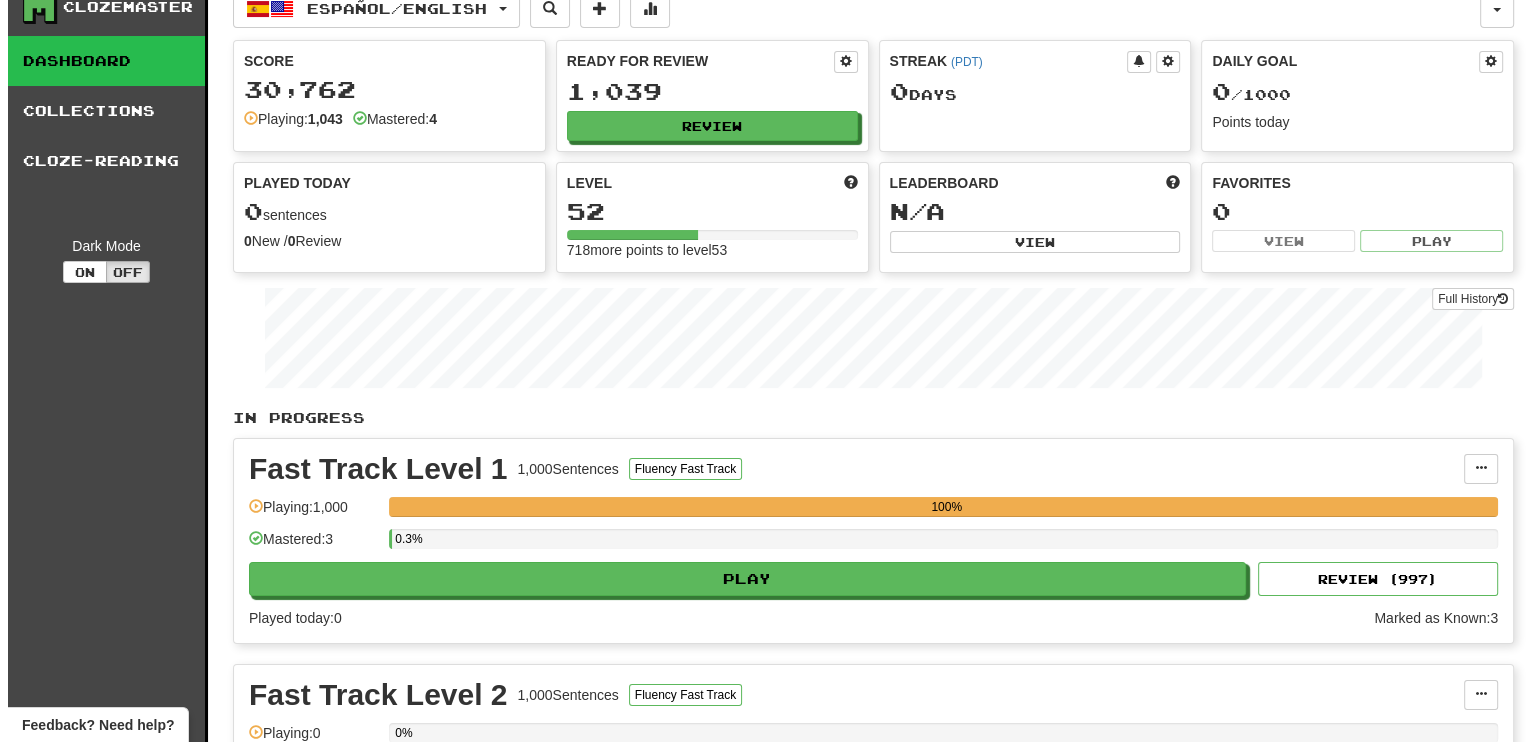 scroll, scrollTop: 0, scrollLeft: 0, axis: both 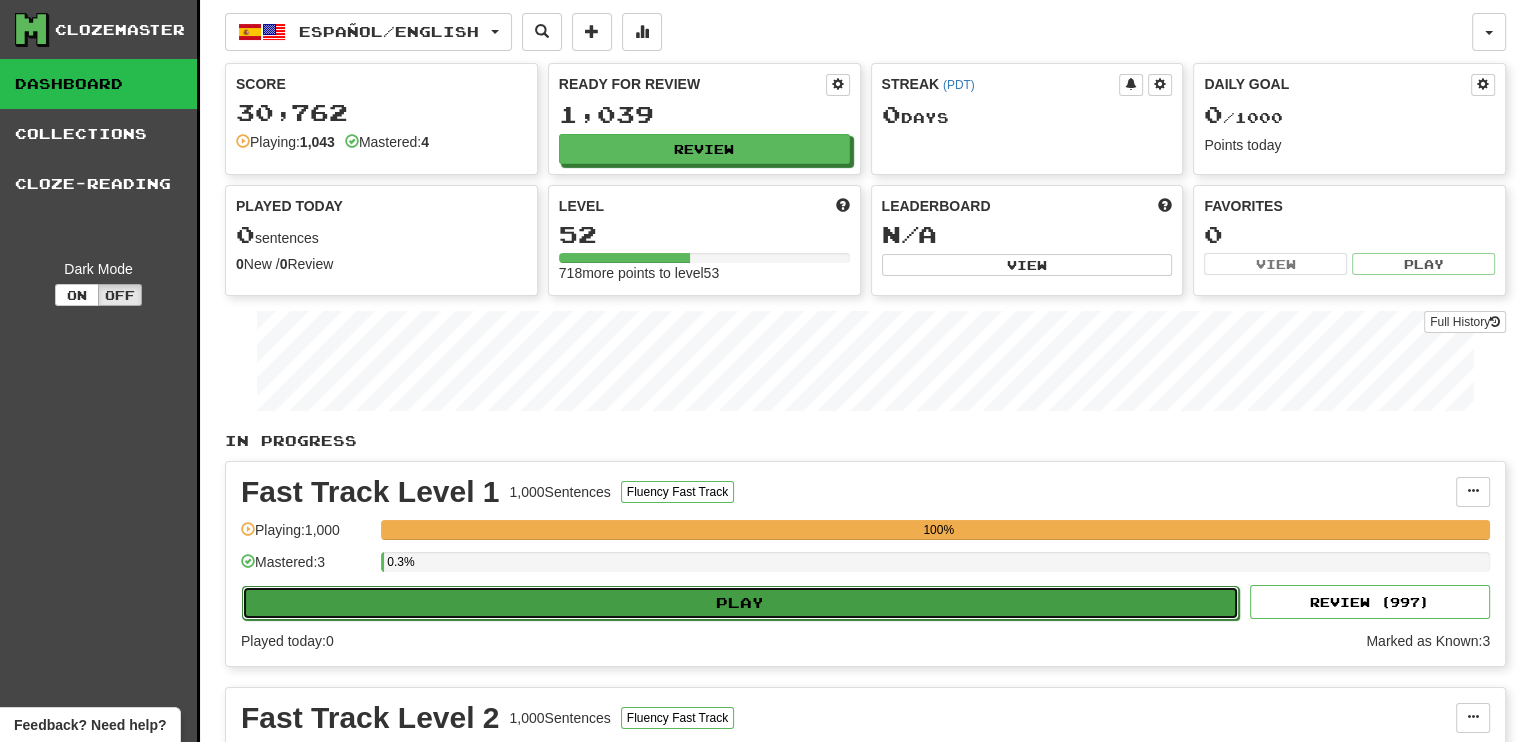 click on "Play" at bounding box center (740, 603) 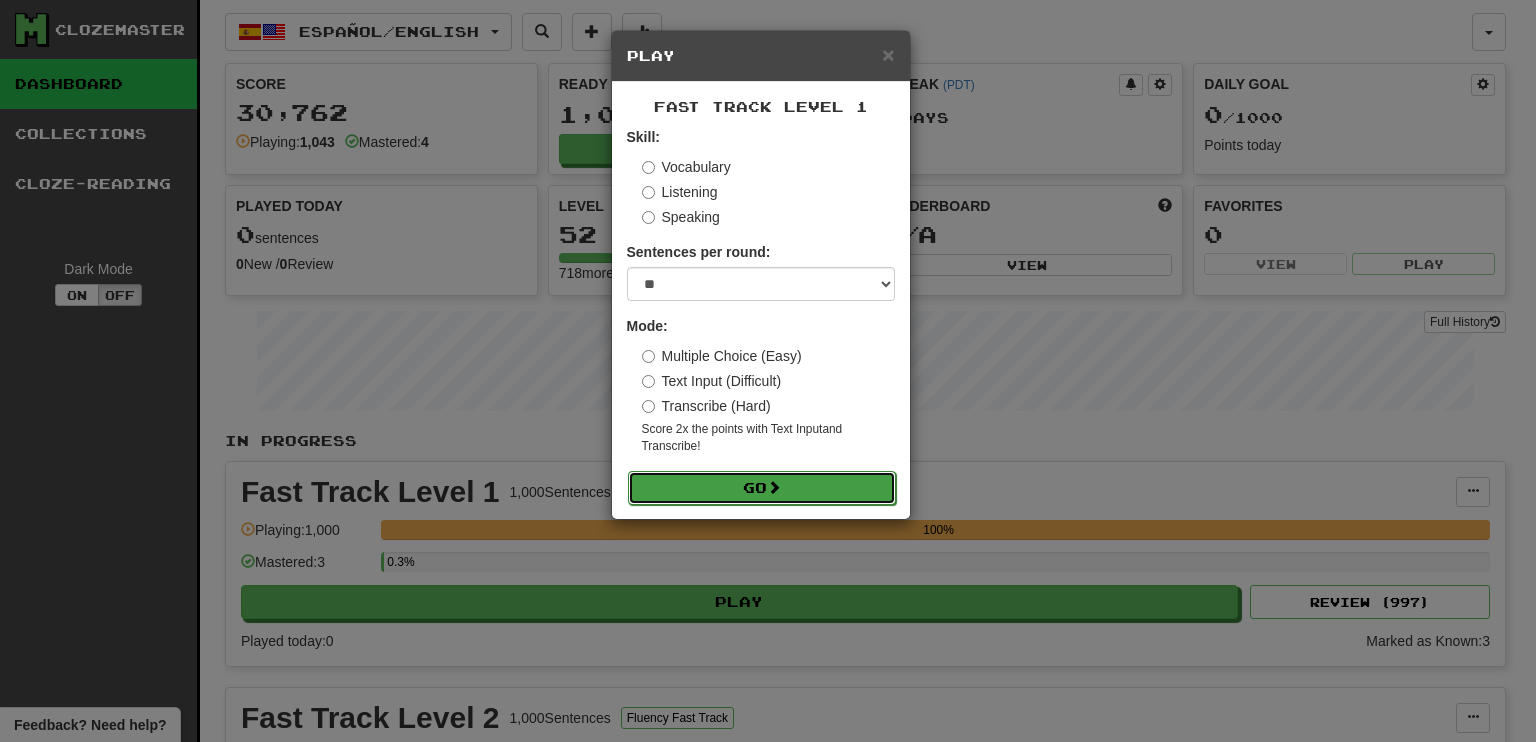 click on "Go" at bounding box center (762, 488) 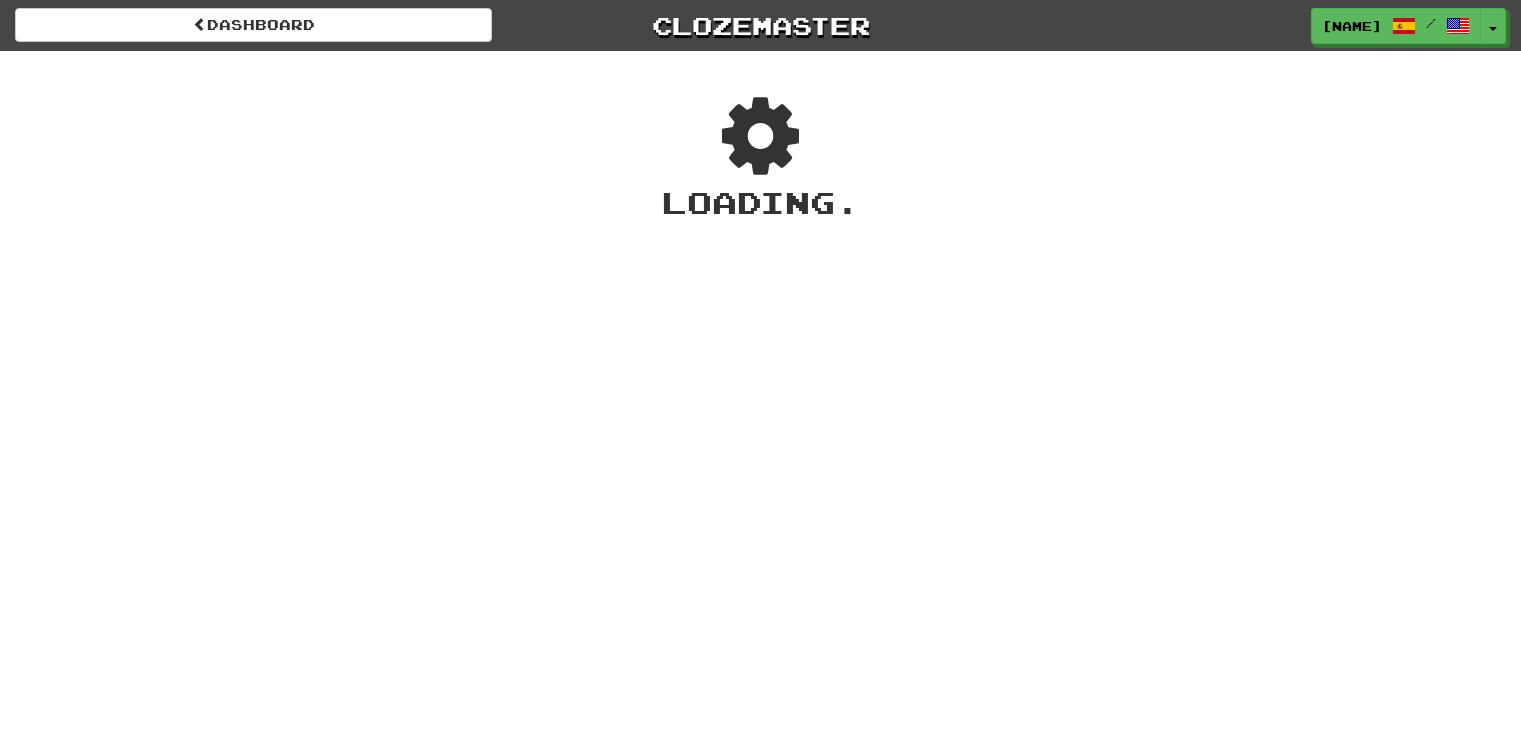 scroll, scrollTop: 0, scrollLeft: 0, axis: both 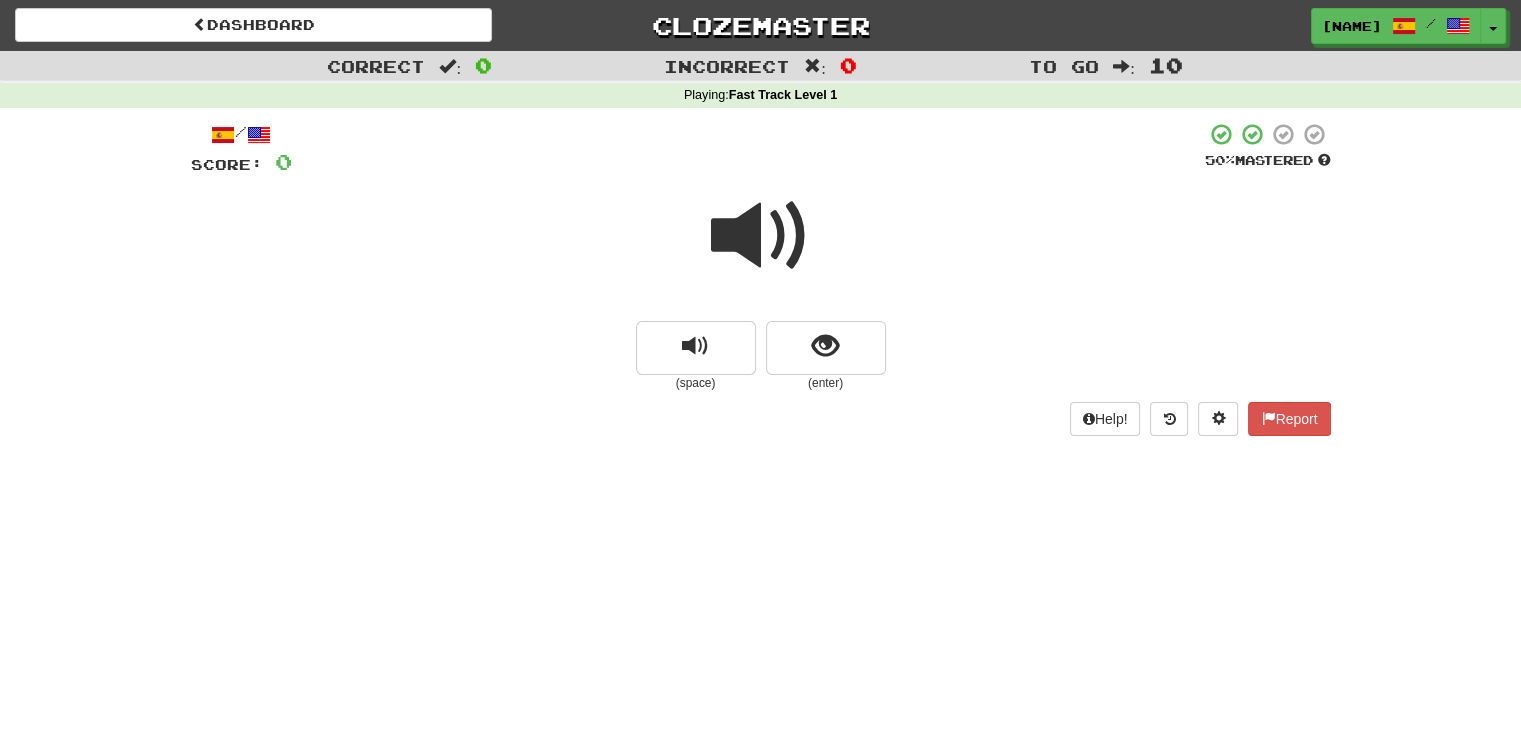click on "Dashboard
Clozemaster
SteveSantaCruz
/
Toggle Dropdown
Dashboard
Leaderboard
Activity Feed
Notifications
Profile
Discussions
Español
/
English
Streak:
0
Review:
1,039
Daily Goal:  0 /1000
Languages
Account
Logout
SteveSantaCruz
/
Toggle Dropdown
Dashboard
Leaderboard
Activity Feed
Notifications
Profile
Discussions
Español
/
English
Streak:
0
Review:
1,039
Daily Goal:  0 /1000
Languages
Account
Logout
clozemaster
Correct   :   0 Incorrect   :   0 To go   :   10 Playing :  Fast Track Level 1  /  Score:   0 50 %  Mastered (space) (enter)  Help!  Report" at bounding box center [760, 371] 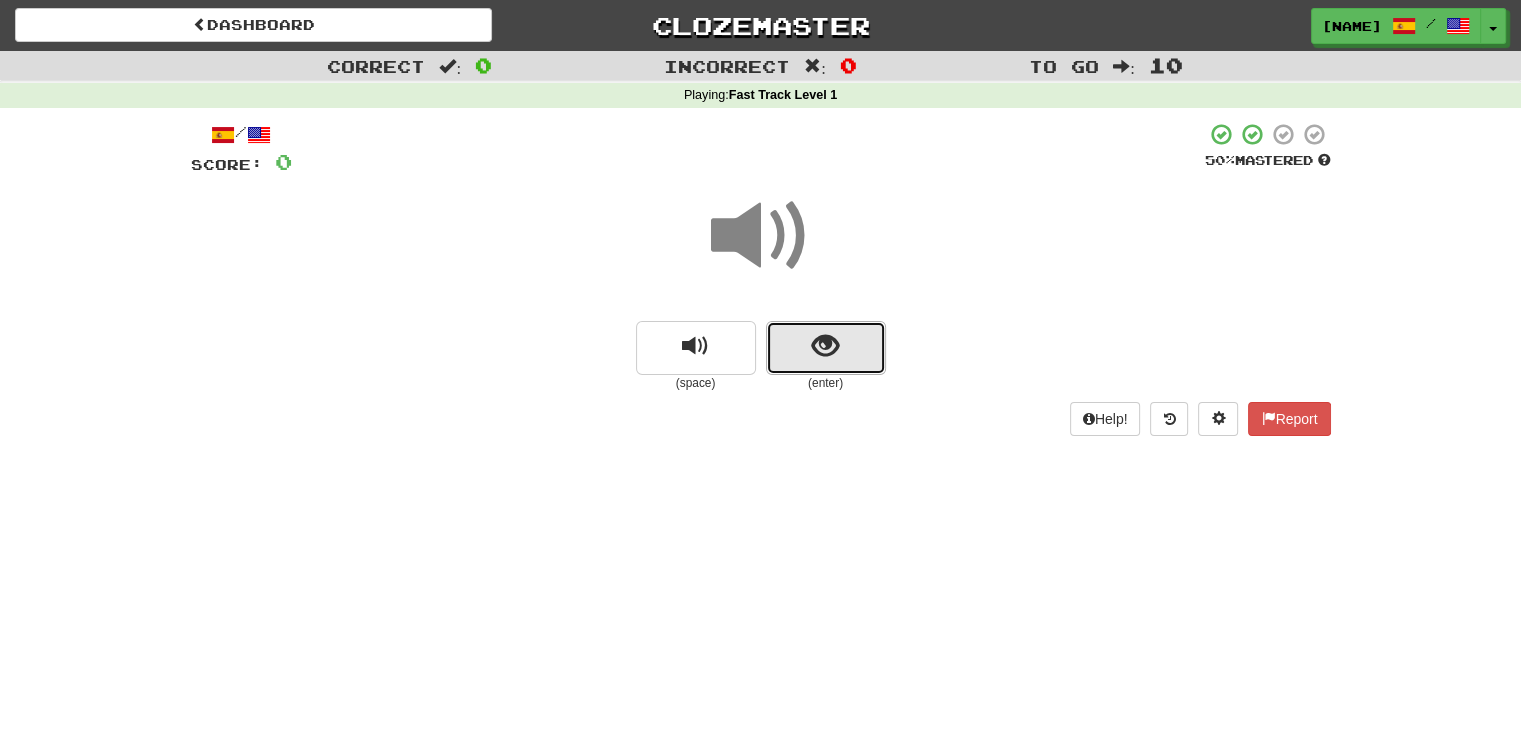 click at bounding box center [826, 348] 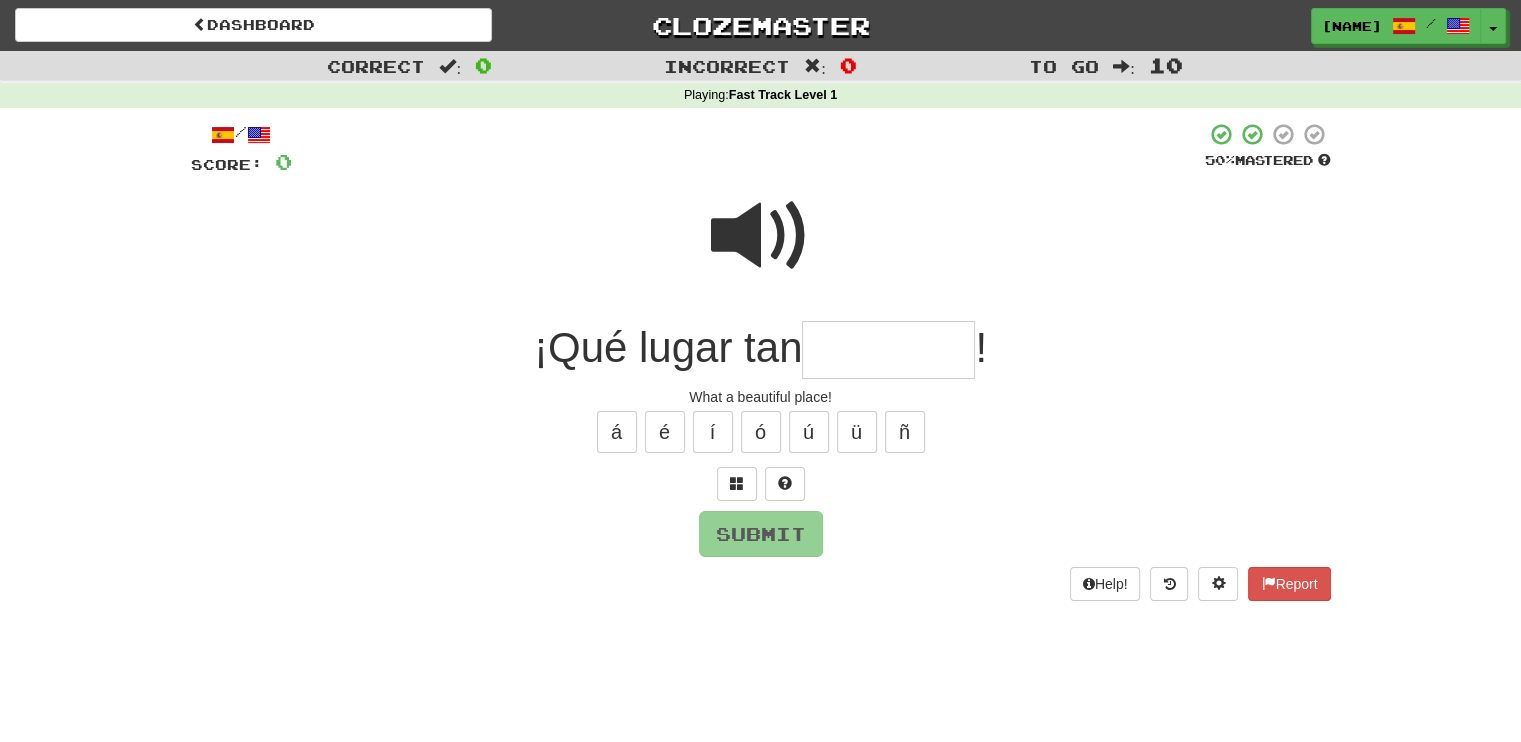 click at bounding box center [761, 484] 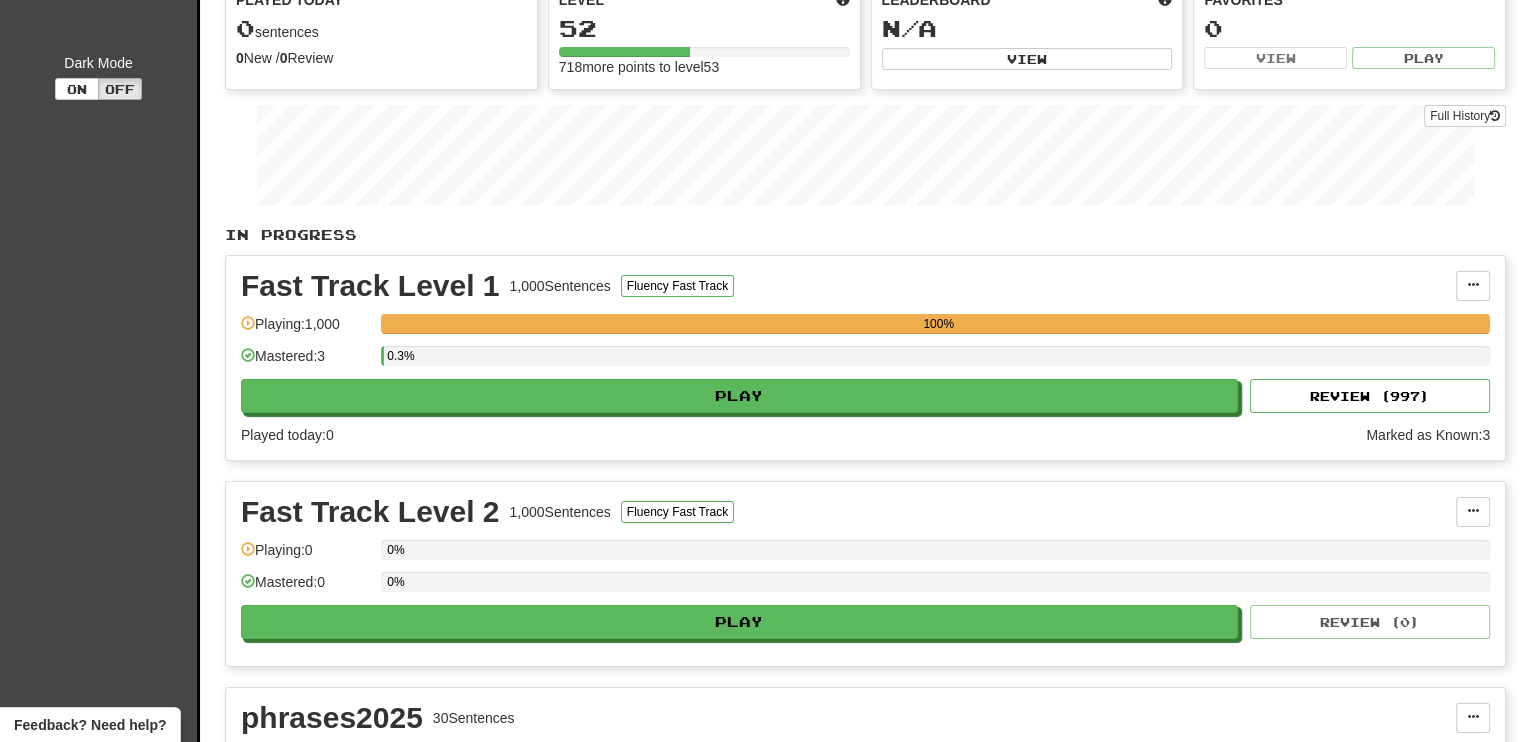 scroll, scrollTop: 300, scrollLeft: 0, axis: vertical 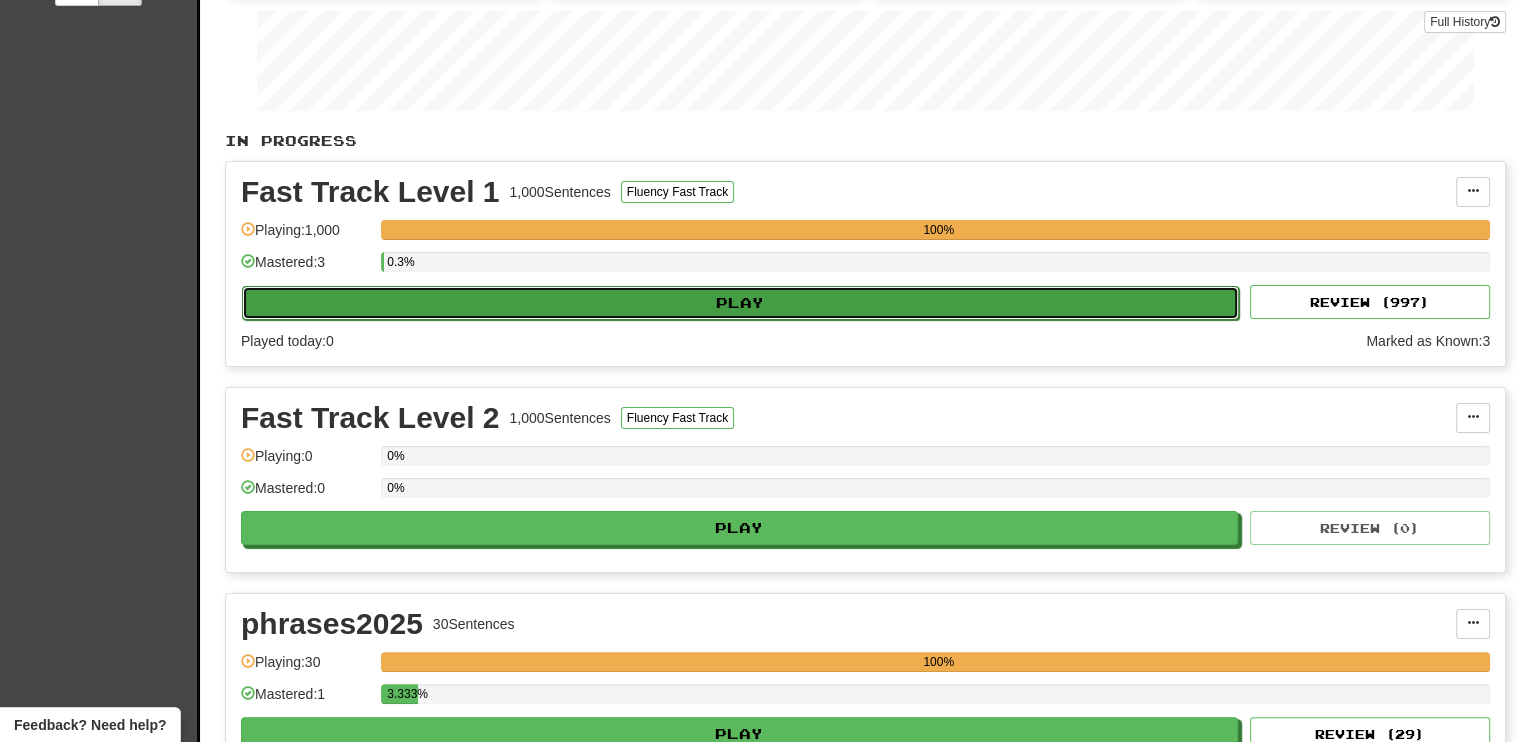 click on "Play" at bounding box center (740, 303) 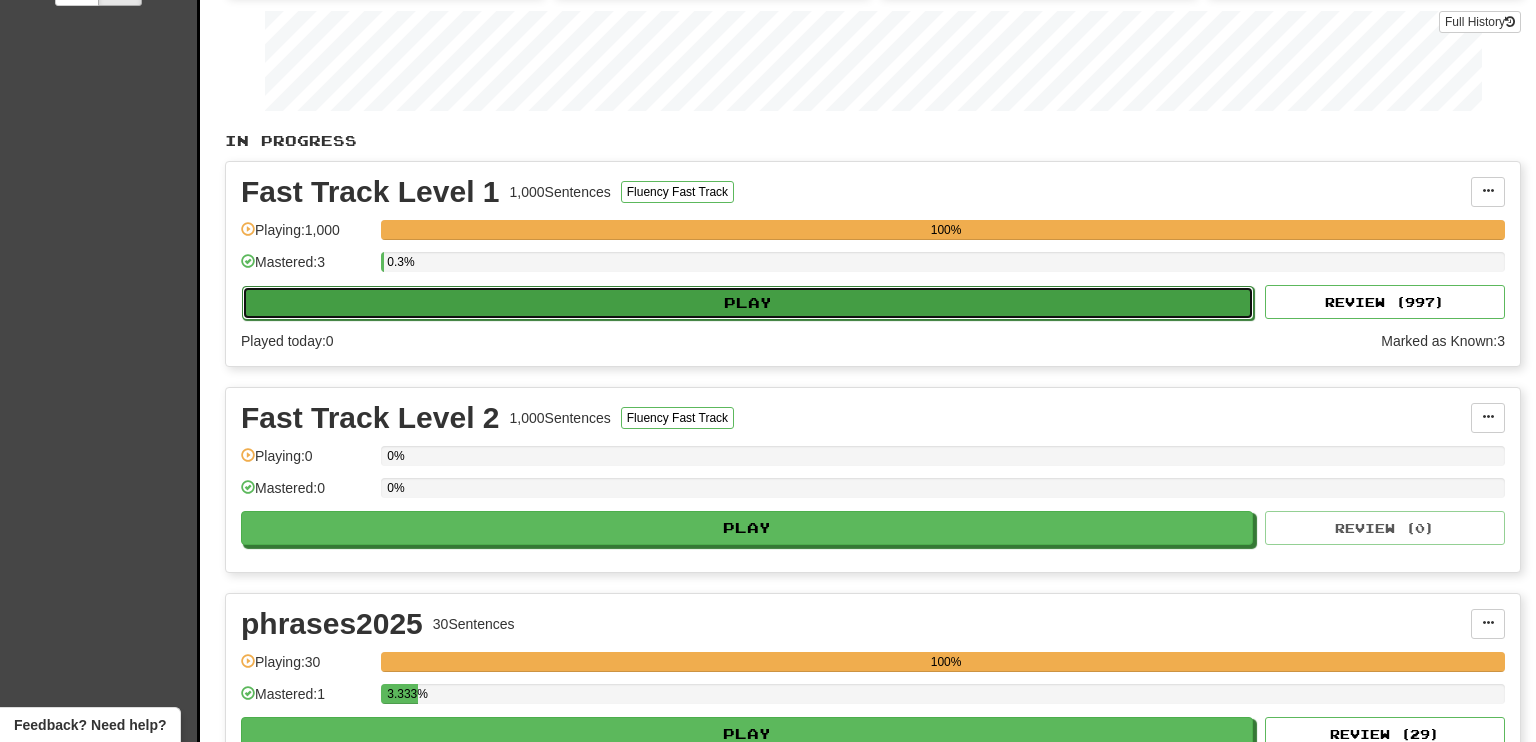 select on "**" 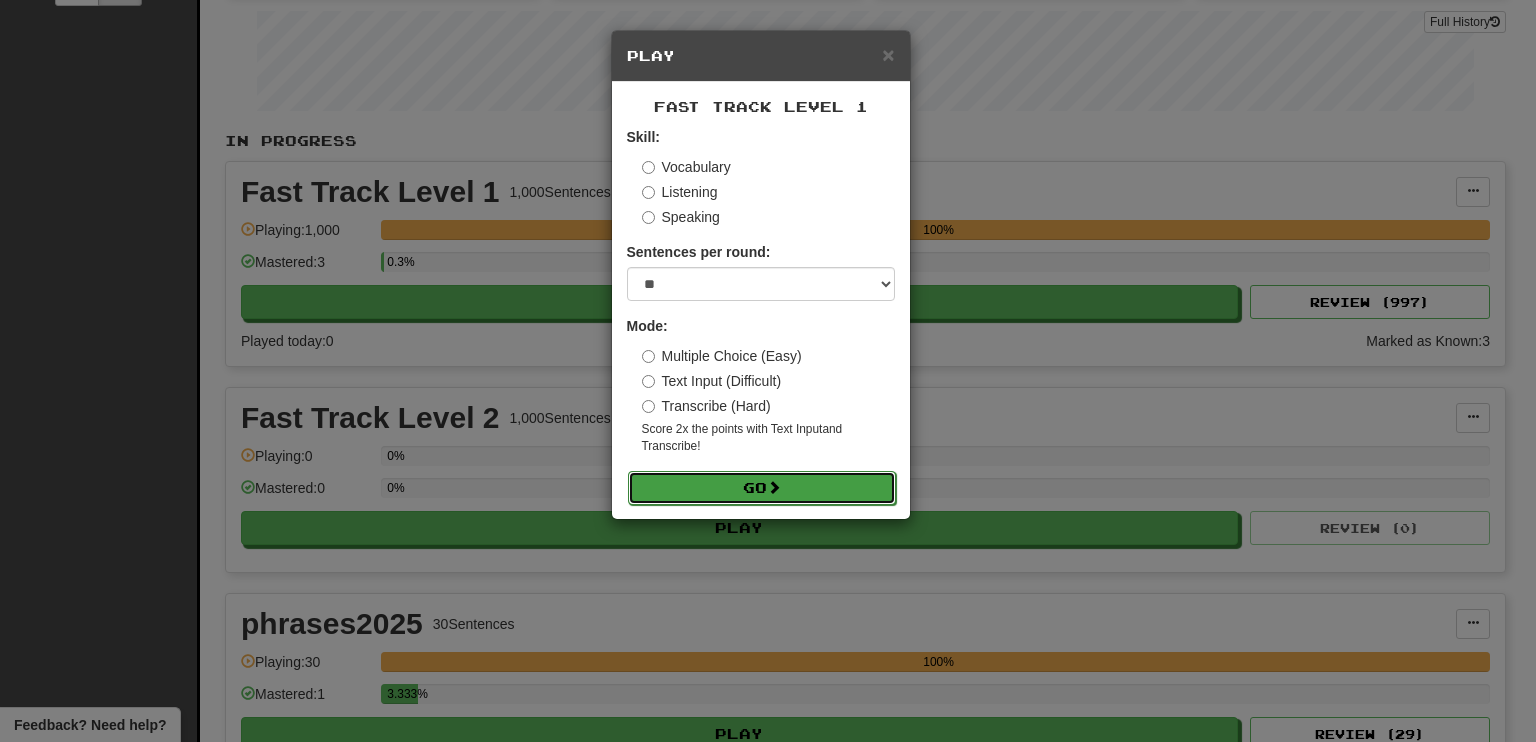 click on "Go" at bounding box center [762, 488] 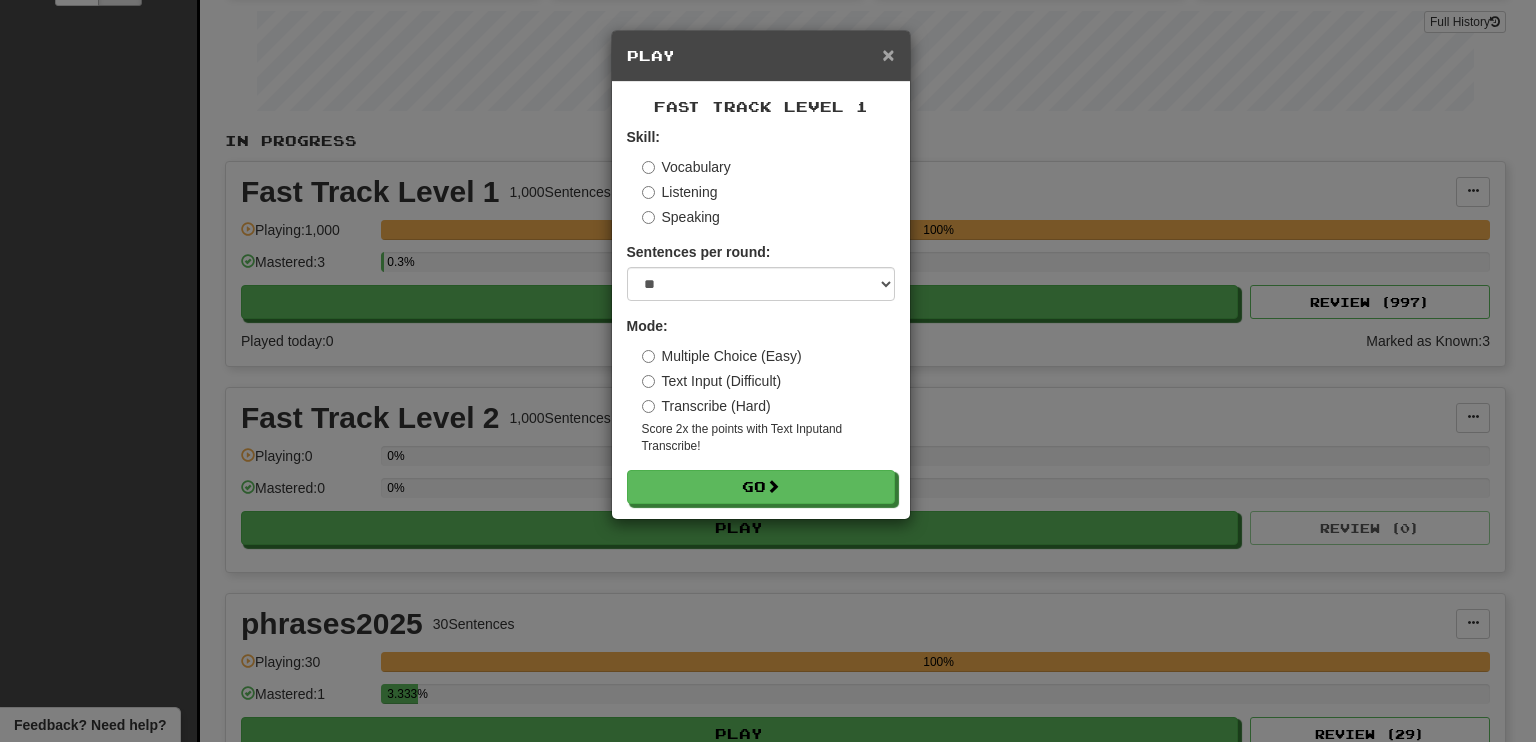 click on "×" at bounding box center (888, 54) 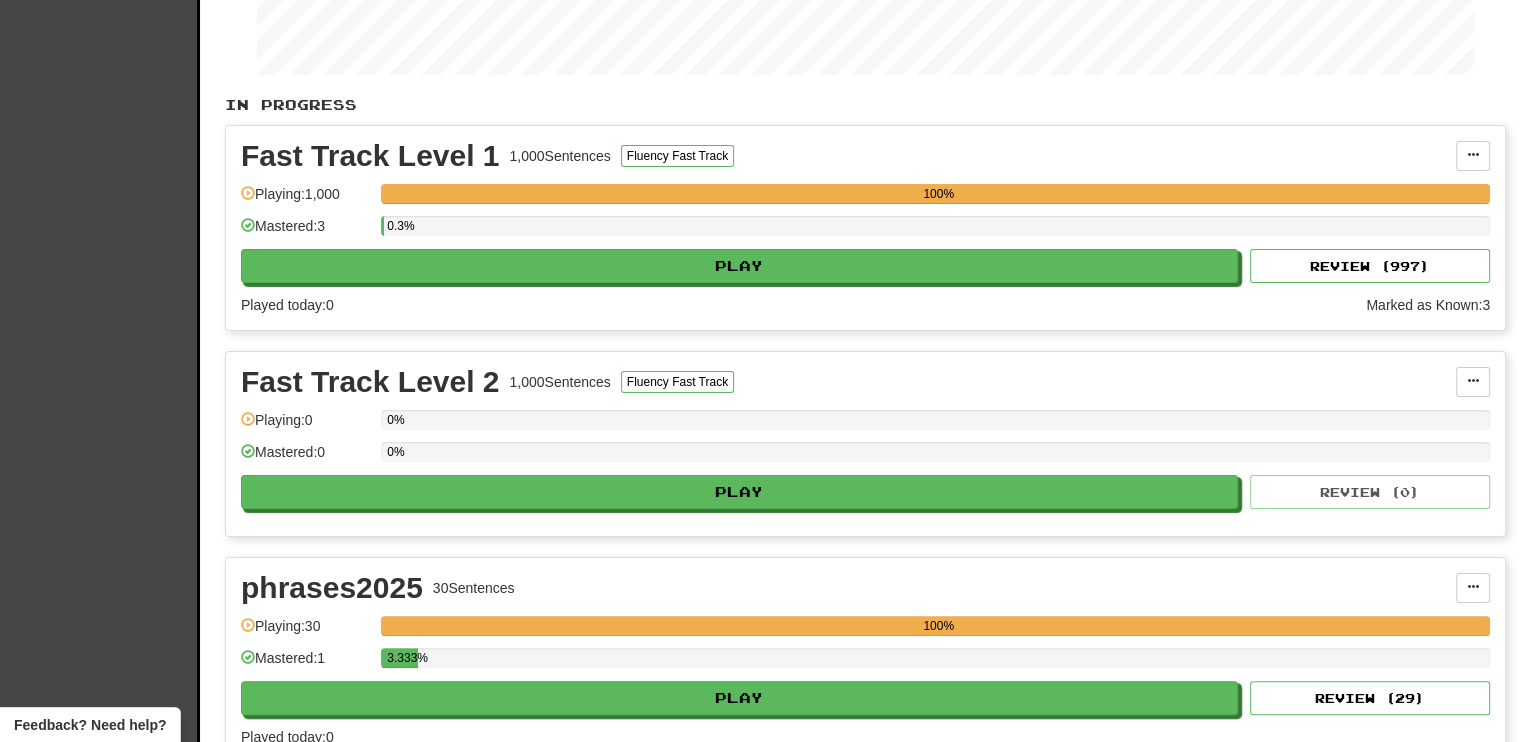 scroll, scrollTop: 300, scrollLeft: 0, axis: vertical 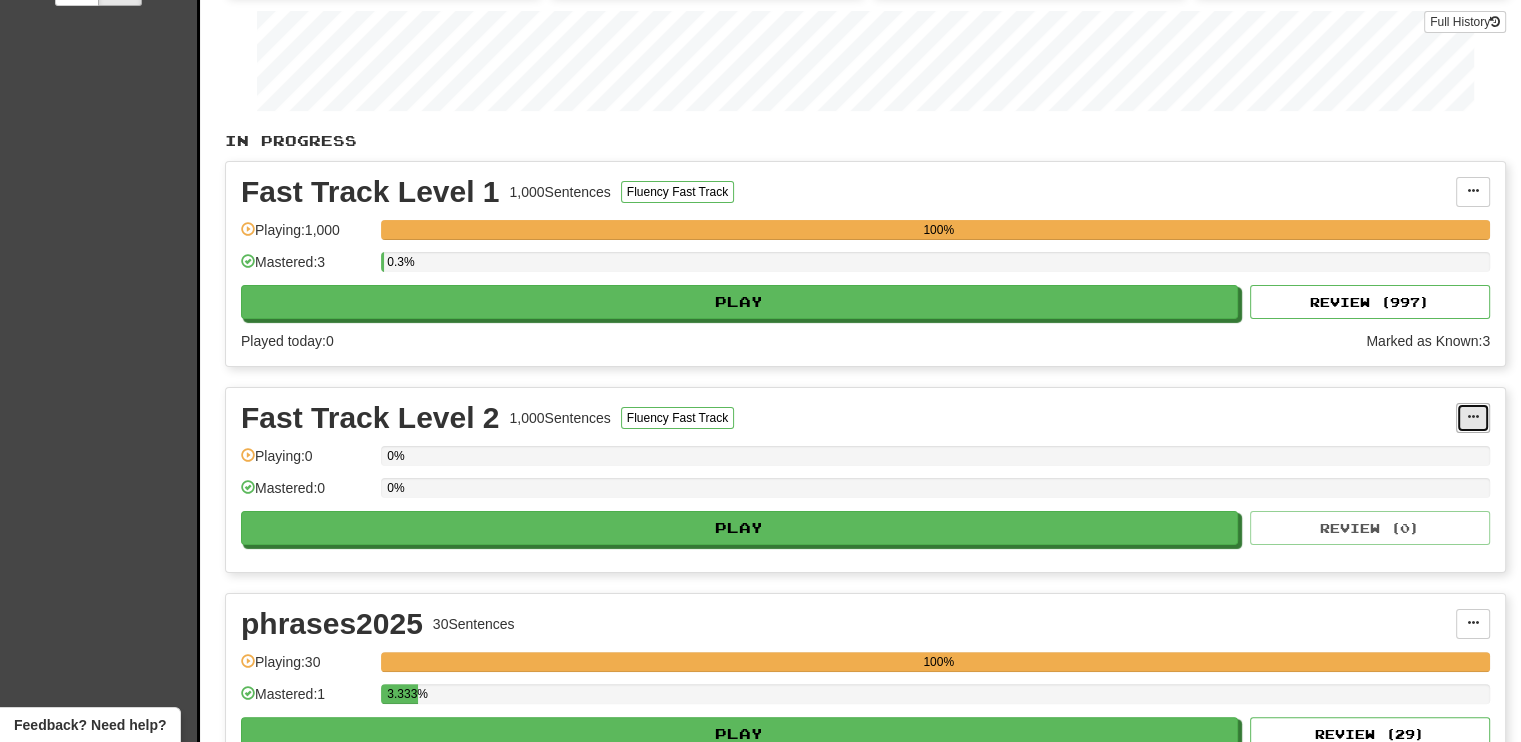 click at bounding box center [1473, 418] 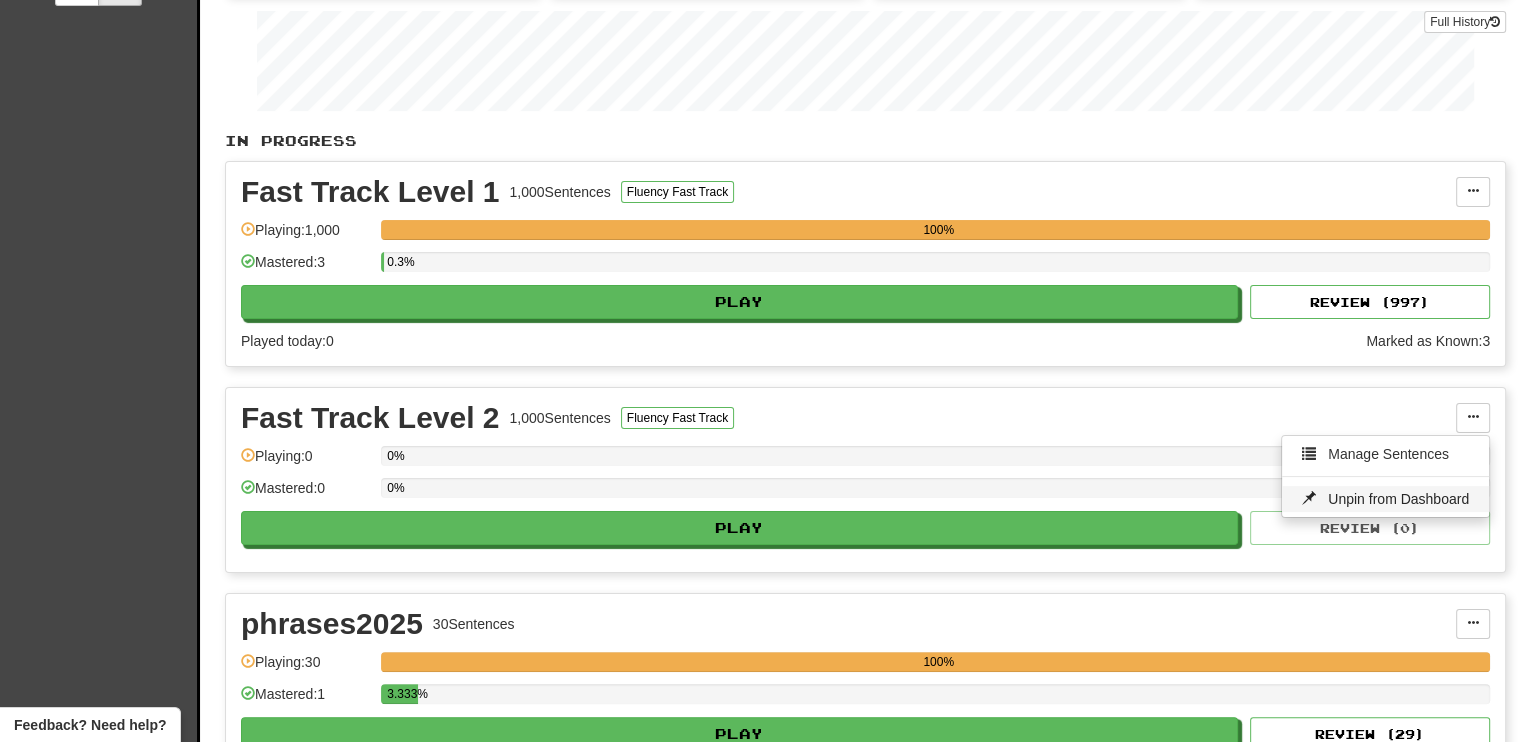 click on "Unpin from Dashboard" at bounding box center (1398, 499) 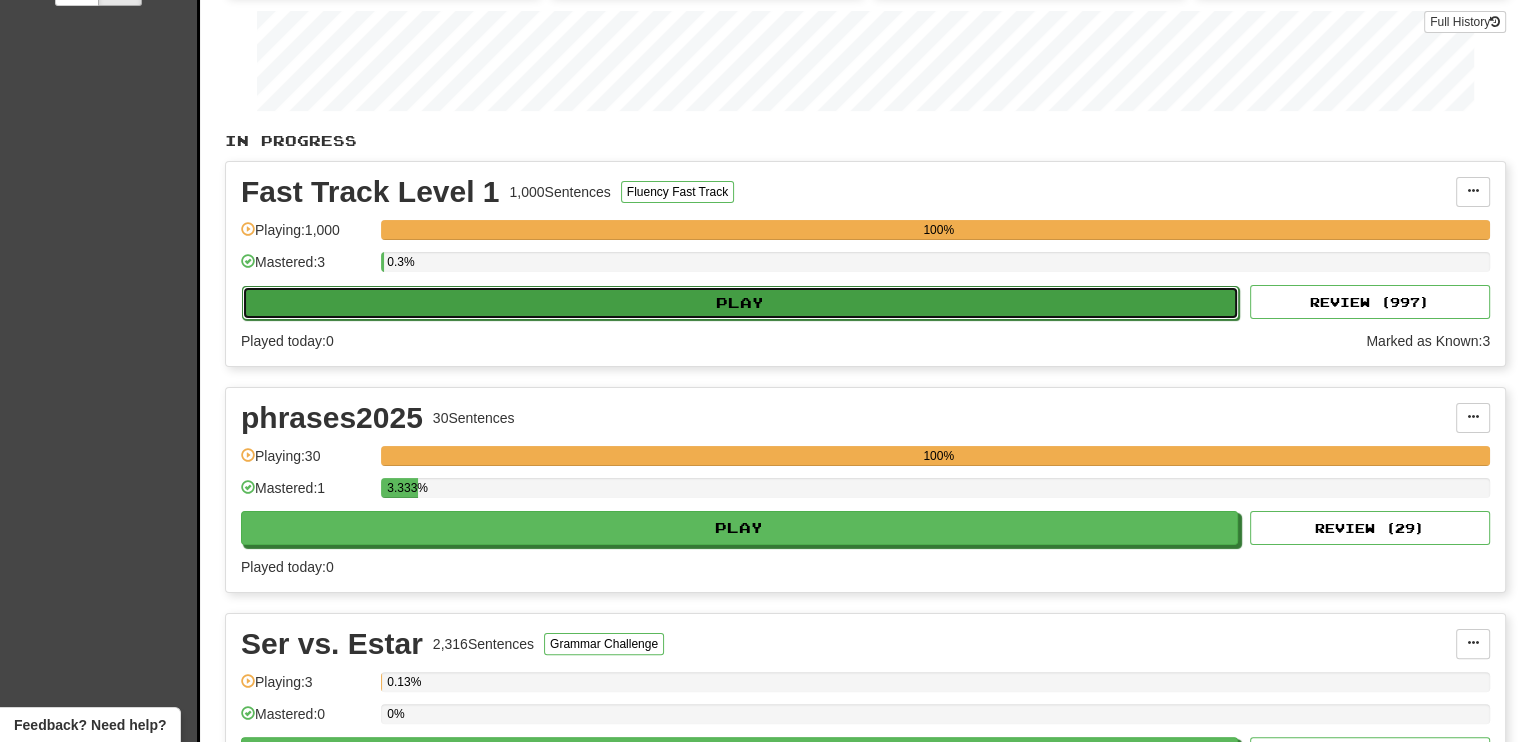 click on "Play" at bounding box center [740, 303] 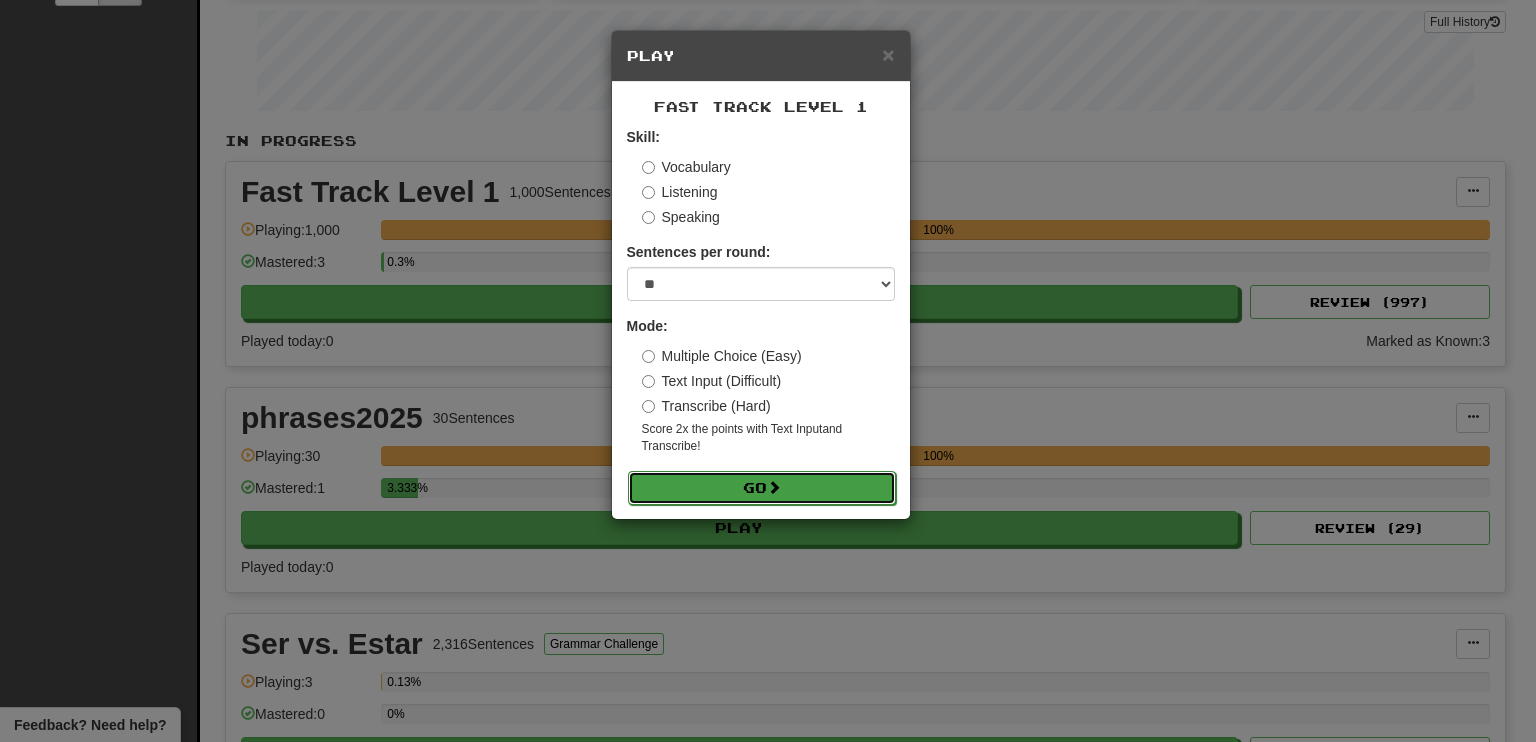 click on "Go" at bounding box center [762, 488] 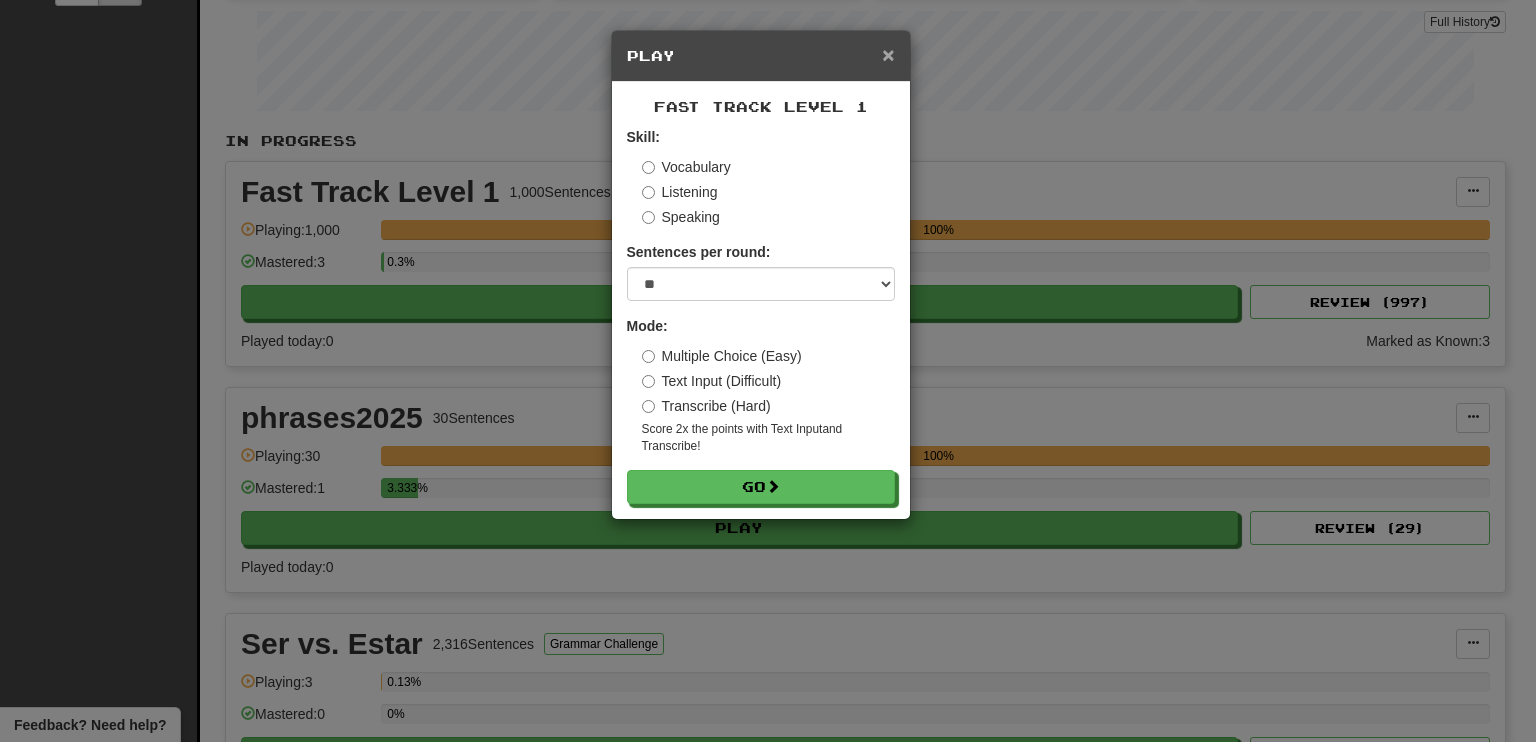 click on "×" at bounding box center [888, 54] 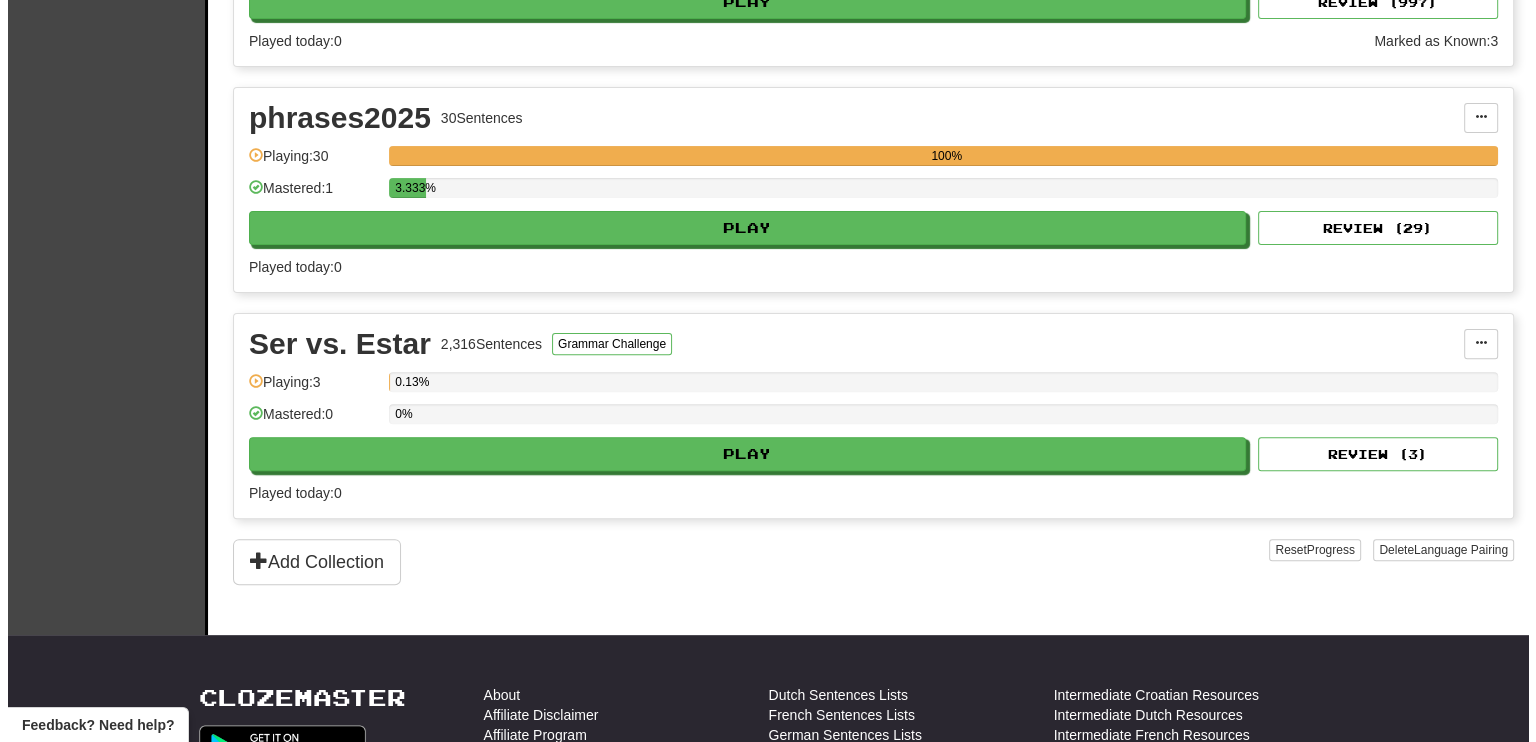 scroll, scrollTop: 100, scrollLeft: 0, axis: vertical 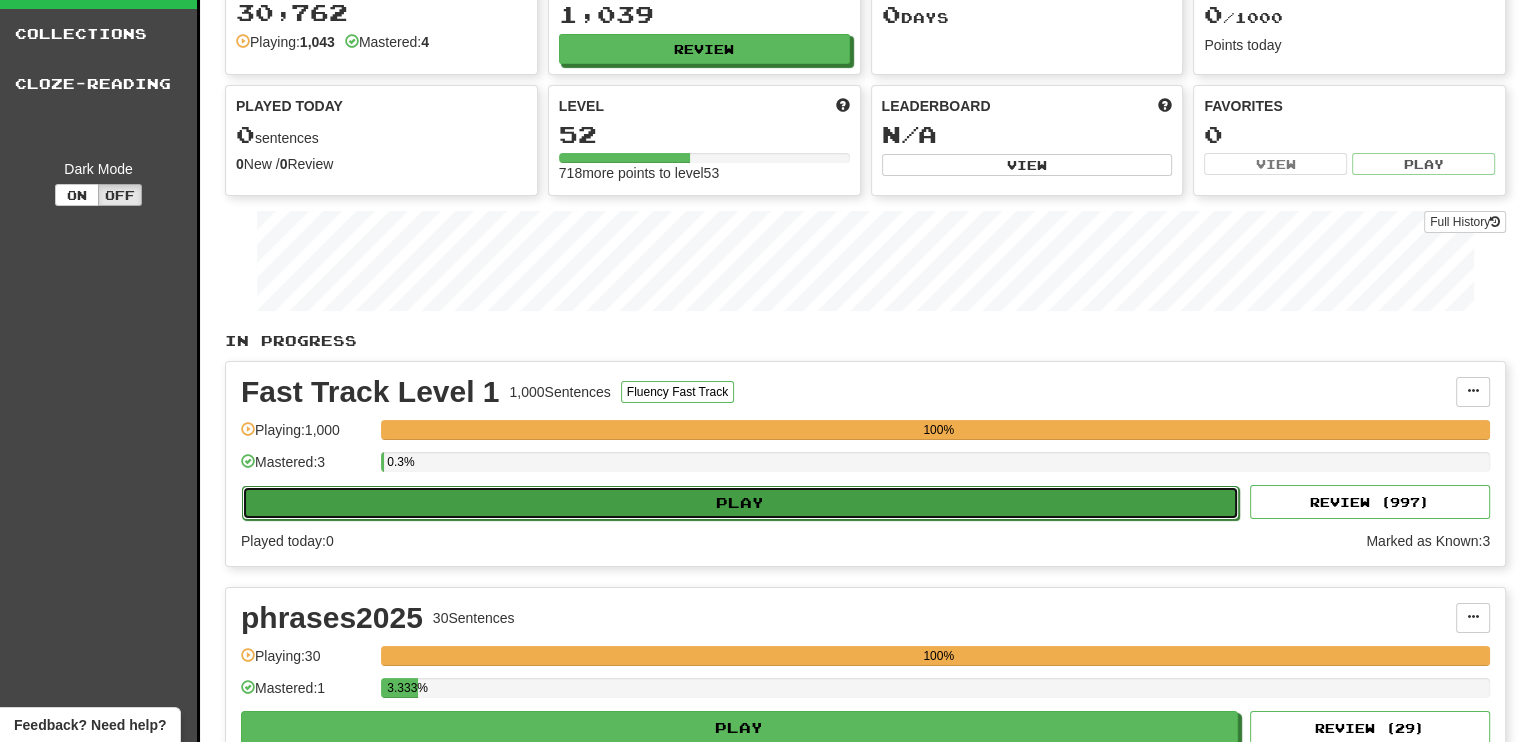 click on "Play" at bounding box center [740, 503] 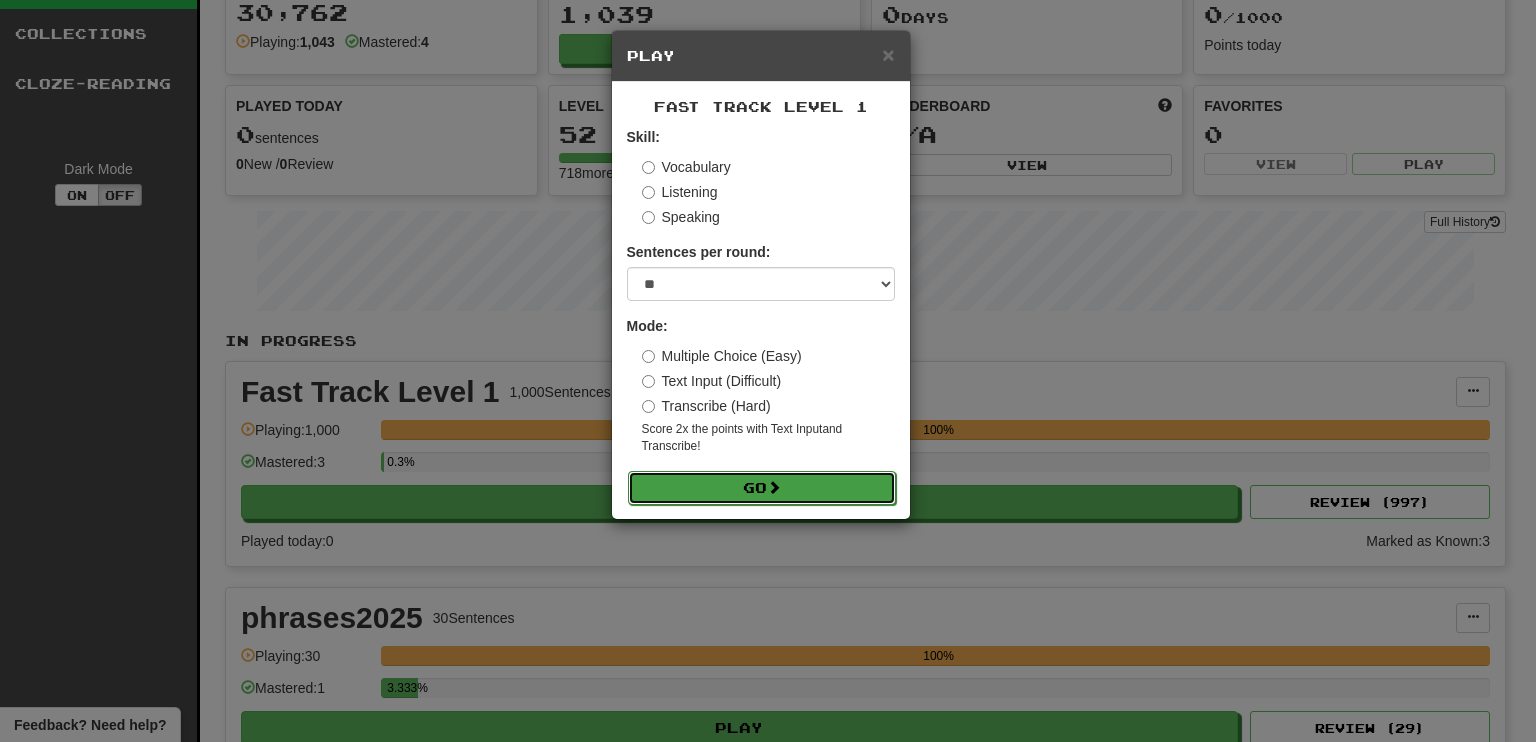 click on "Go" at bounding box center (762, 488) 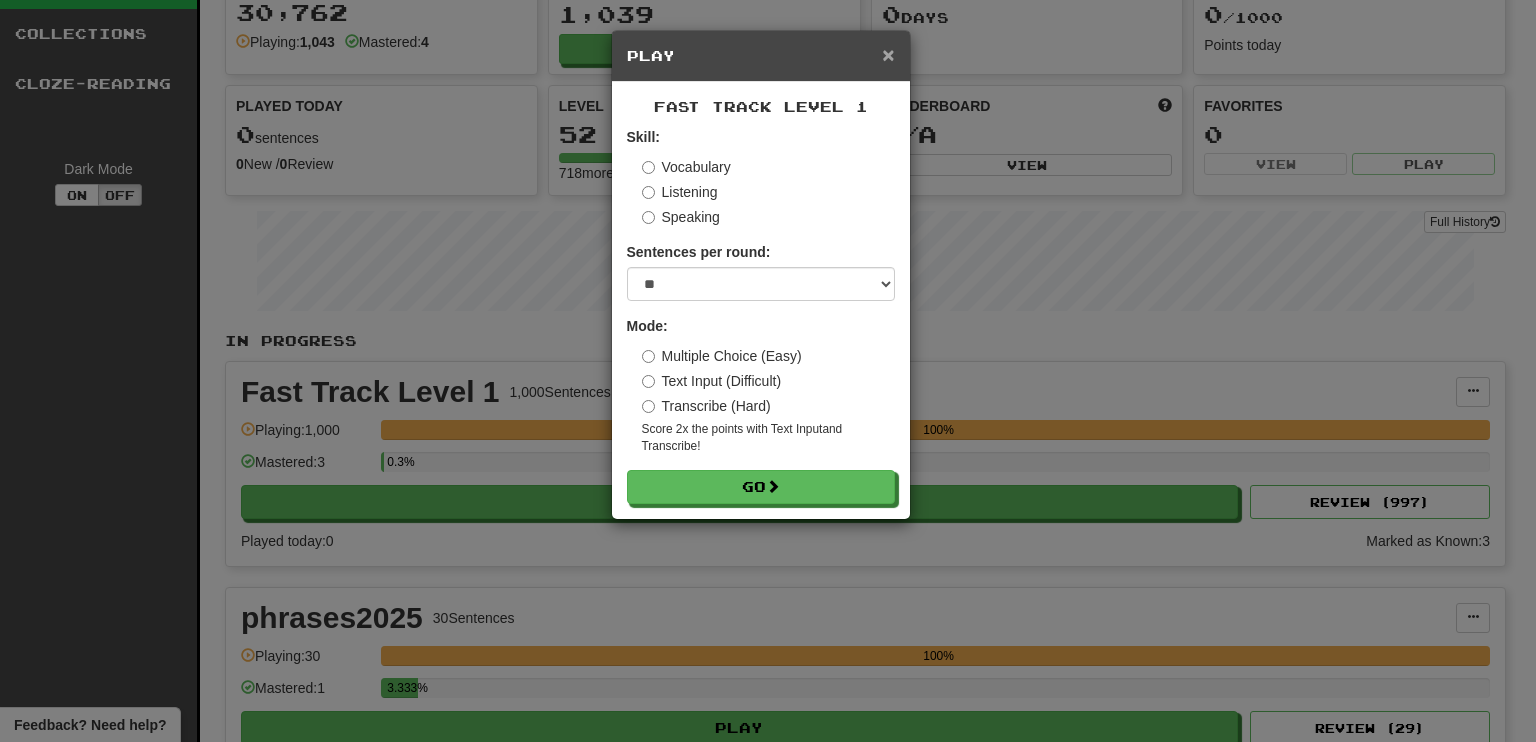 click on "×" at bounding box center (888, 54) 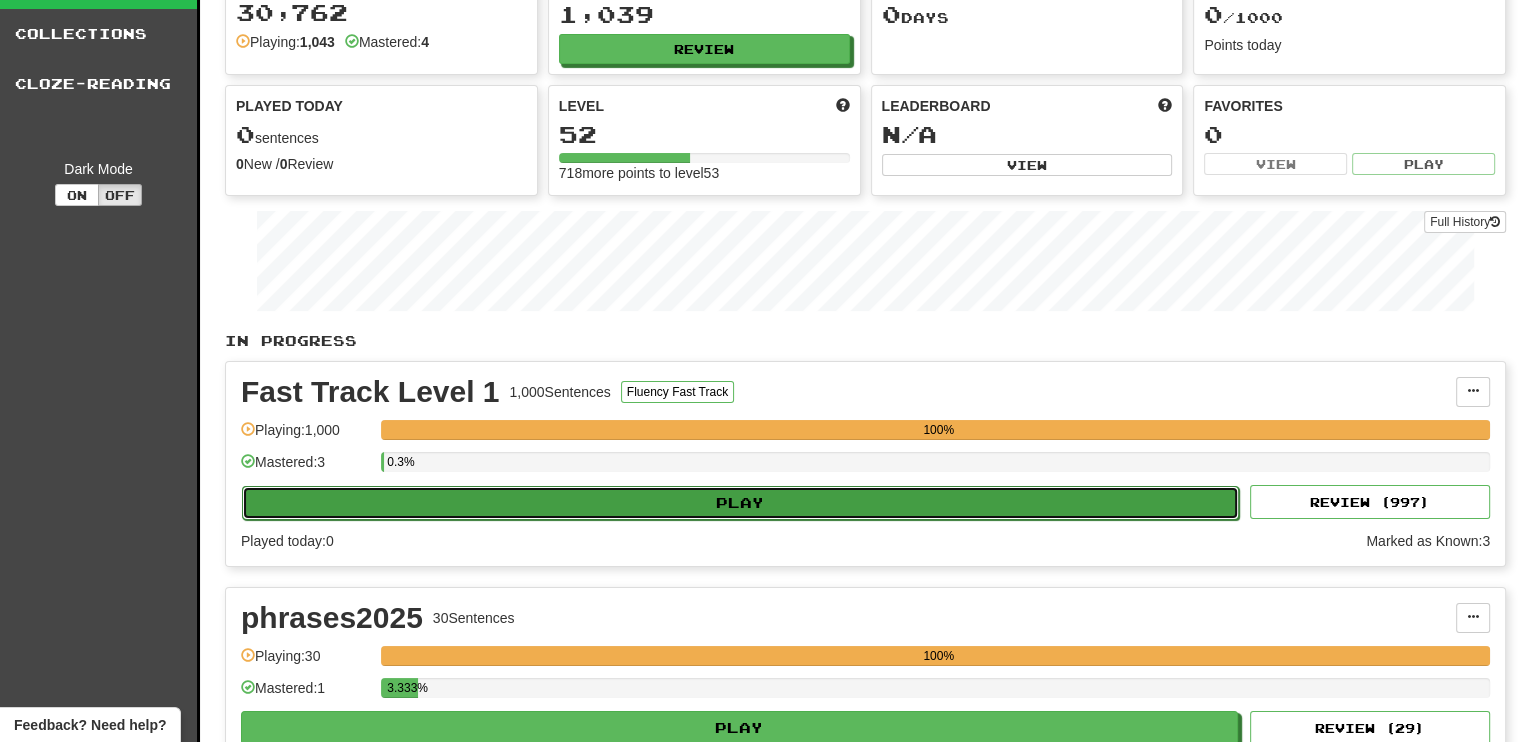 click on "Play" at bounding box center [740, 503] 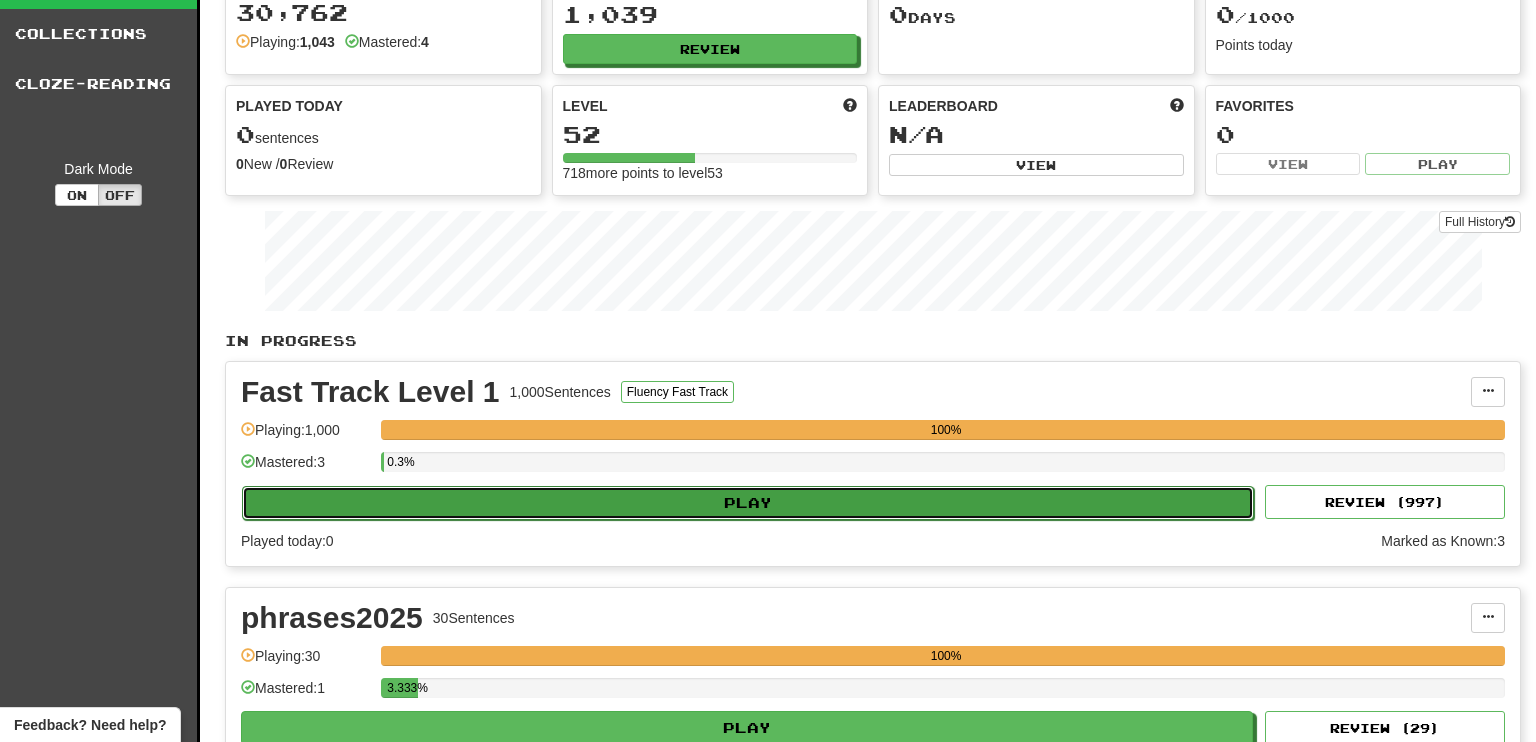 select on "**" 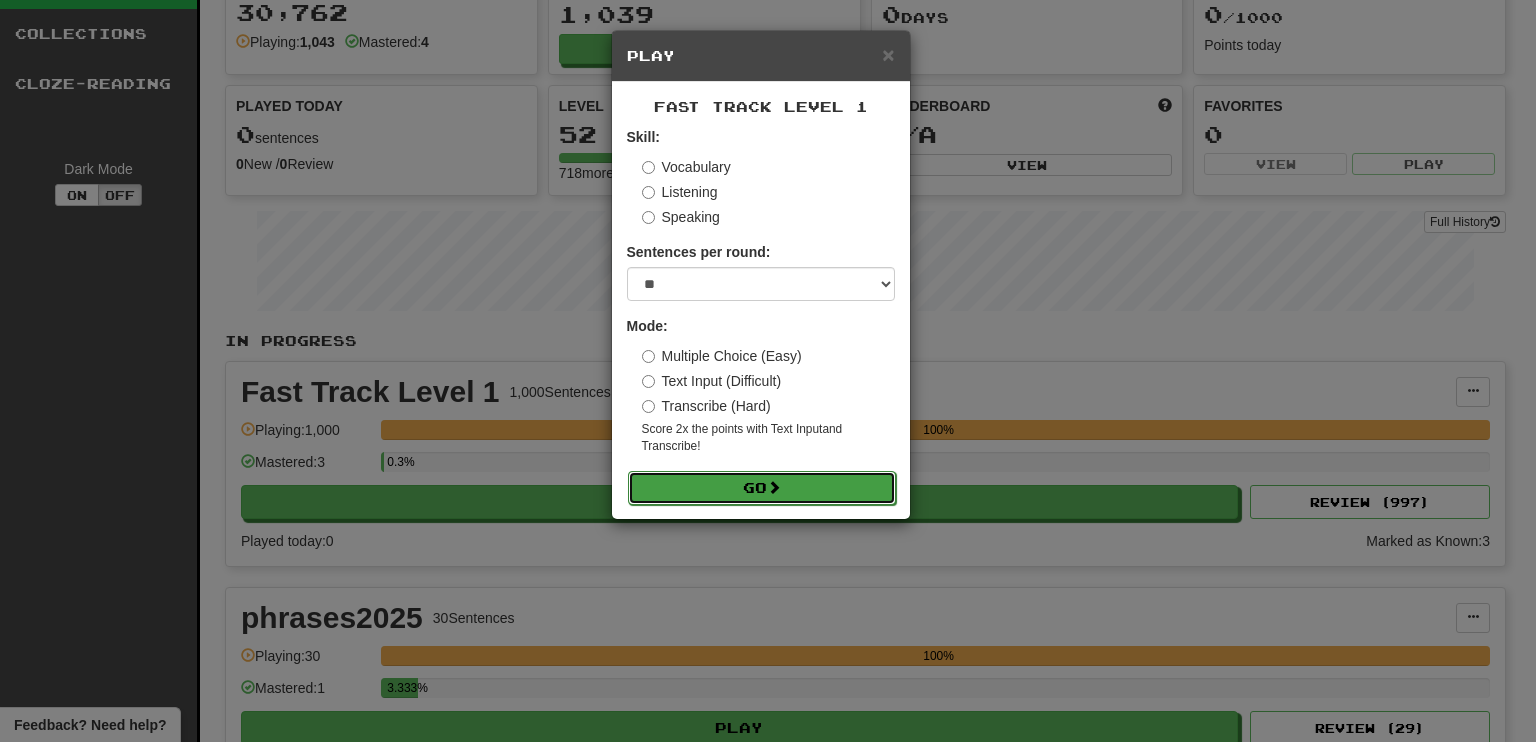 click on "Go" at bounding box center (762, 488) 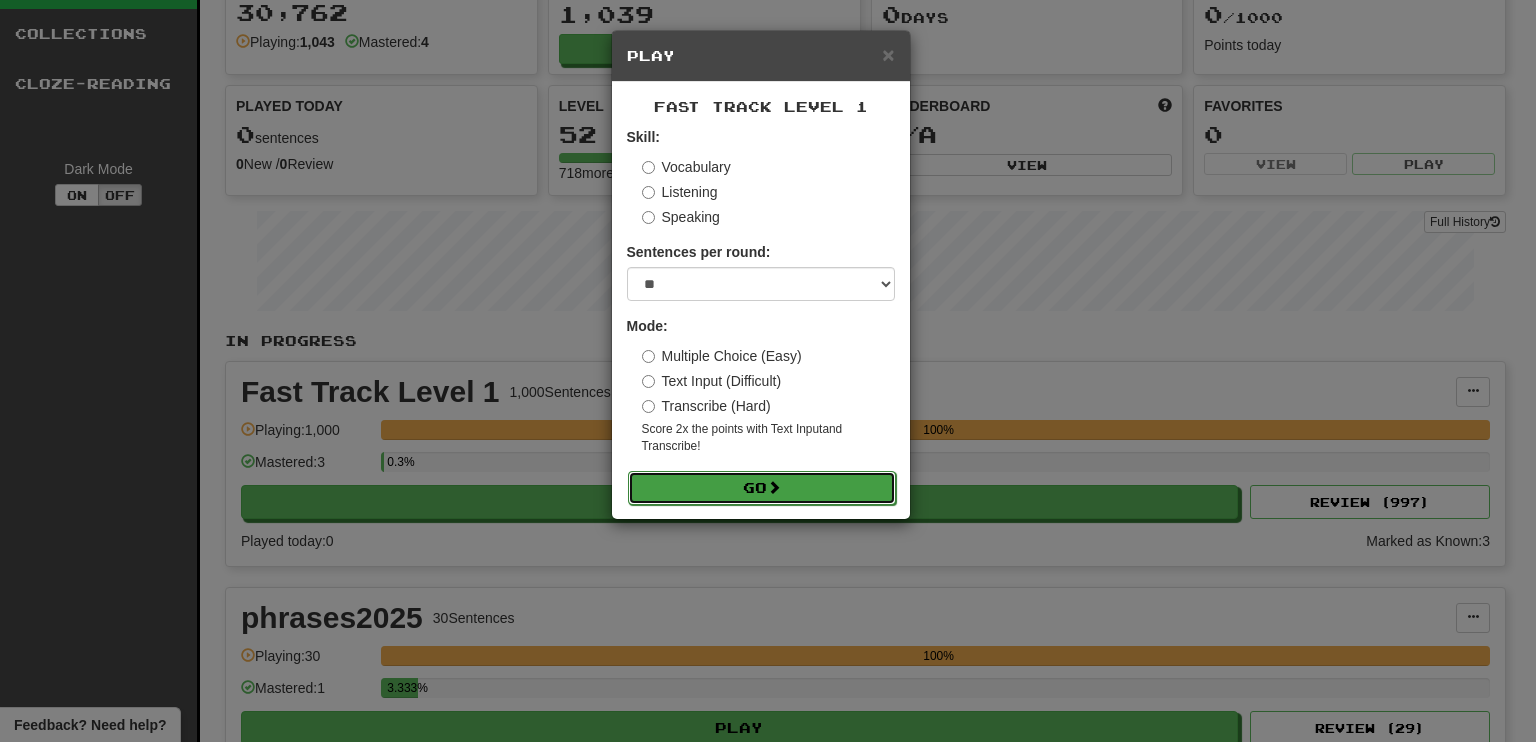 click on "Go" at bounding box center (762, 488) 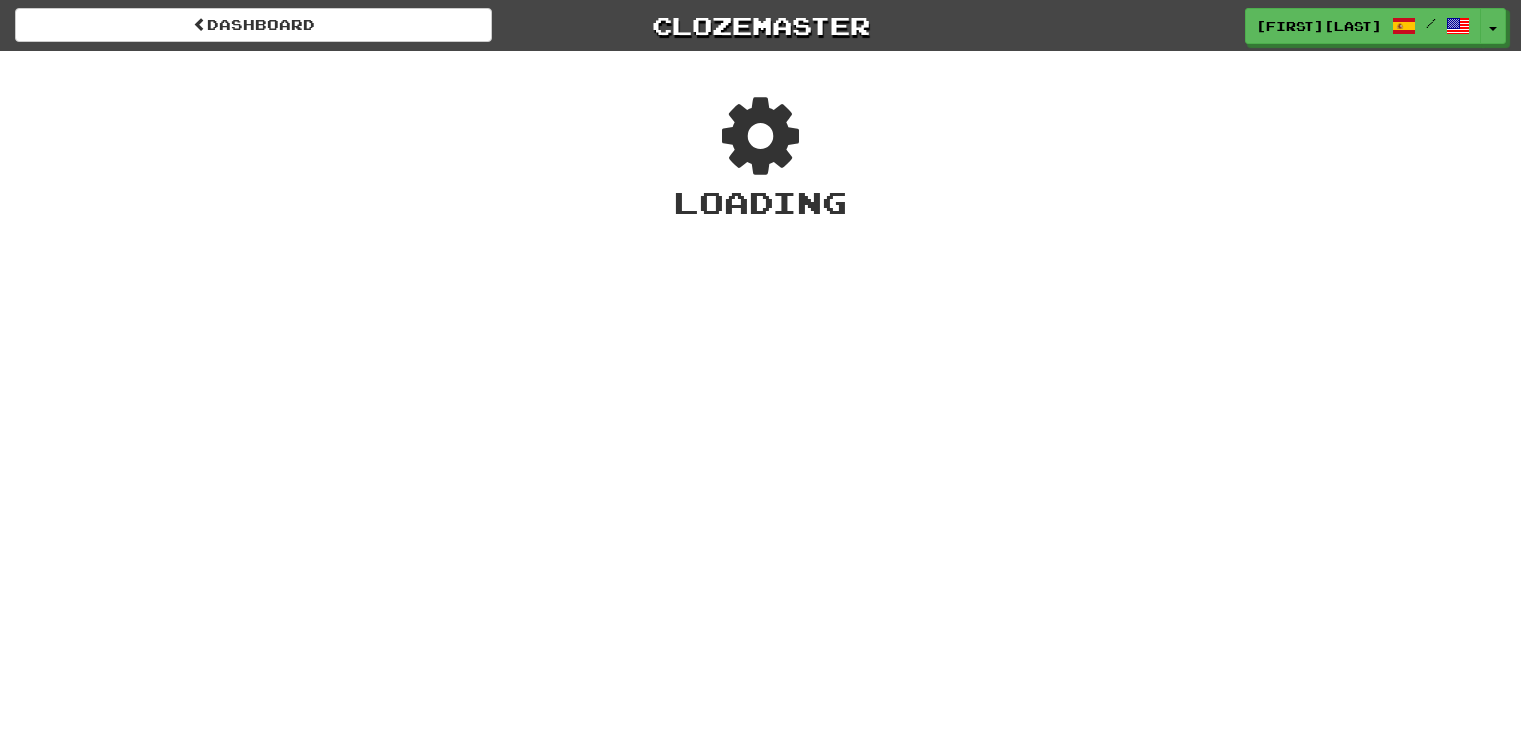 scroll, scrollTop: 0, scrollLeft: 0, axis: both 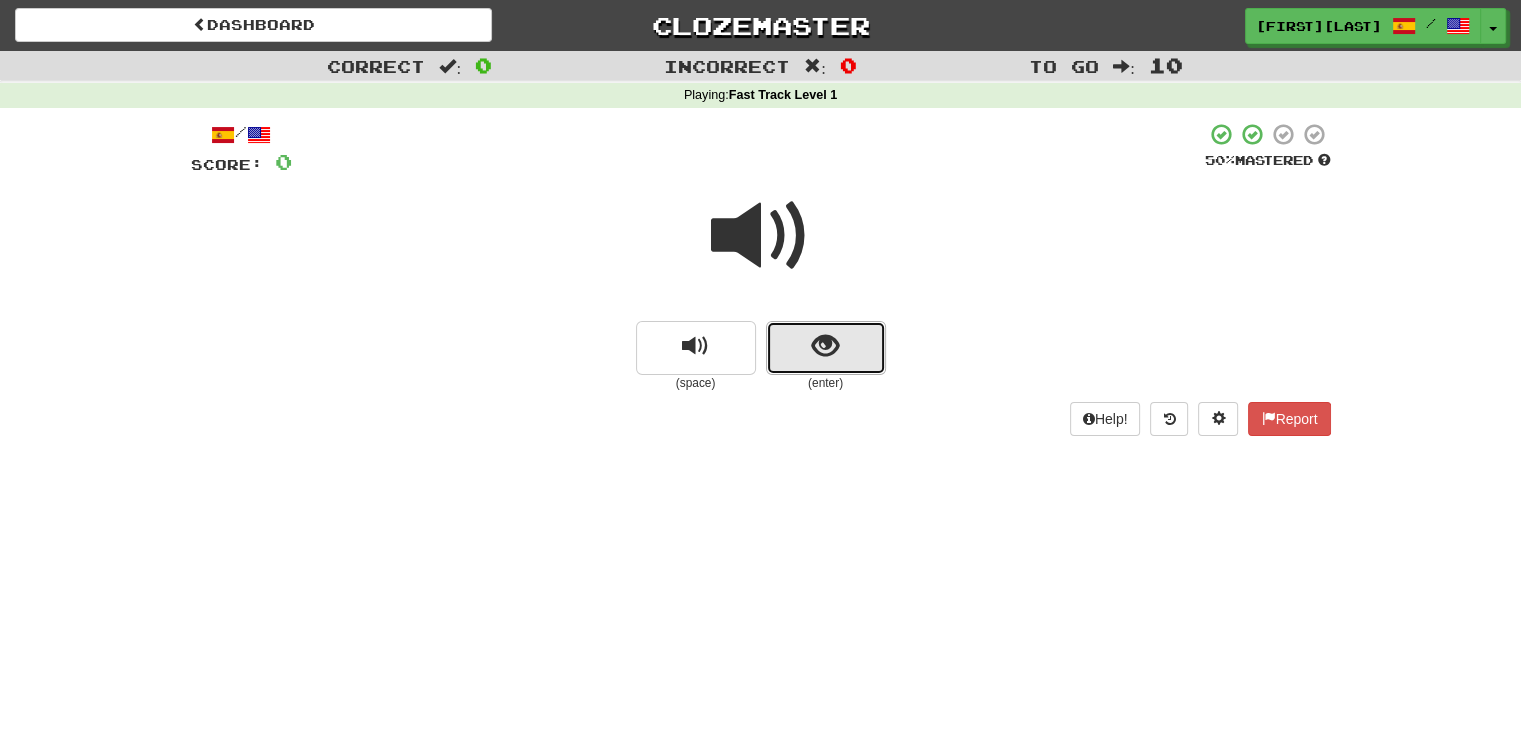 click at bounding box center [825, 346] 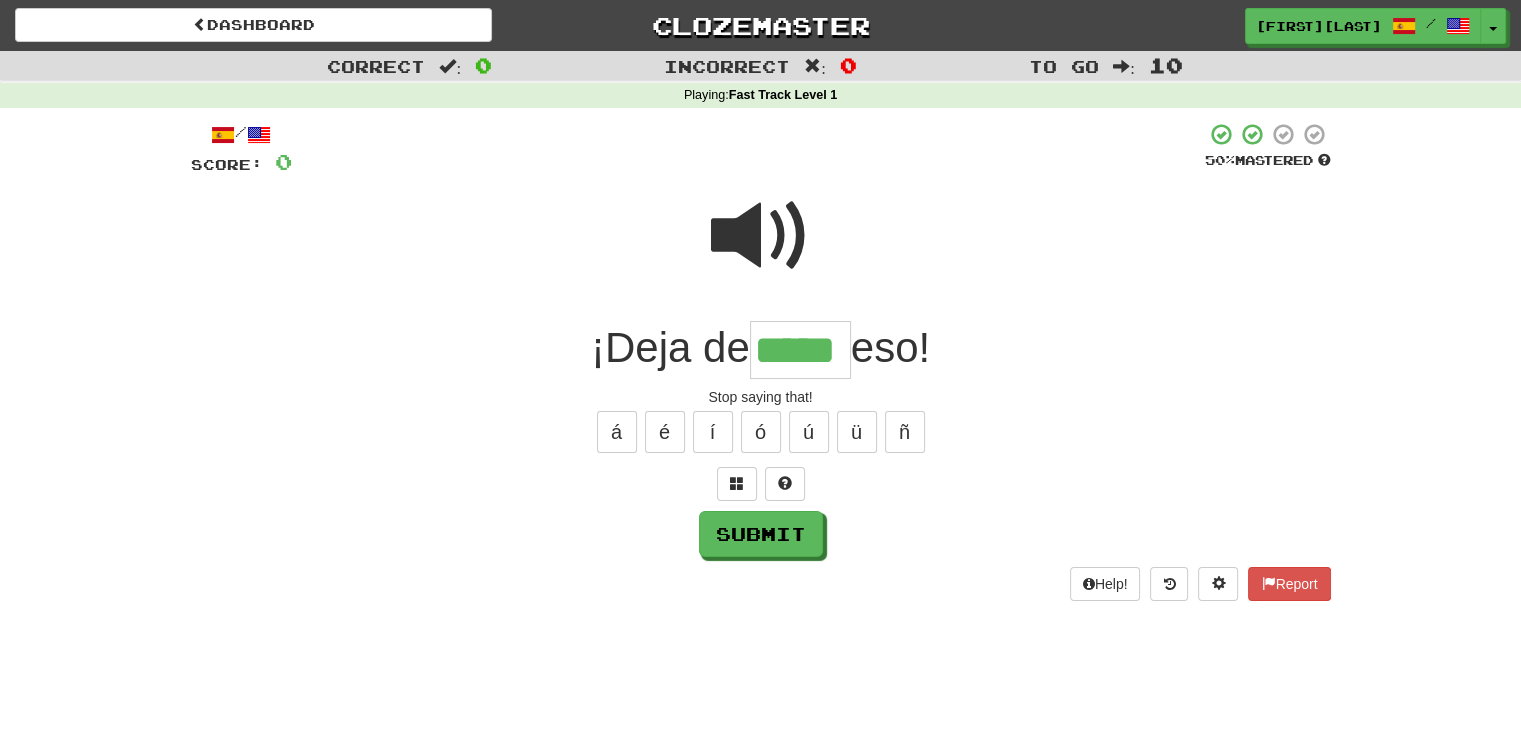type on "*****" 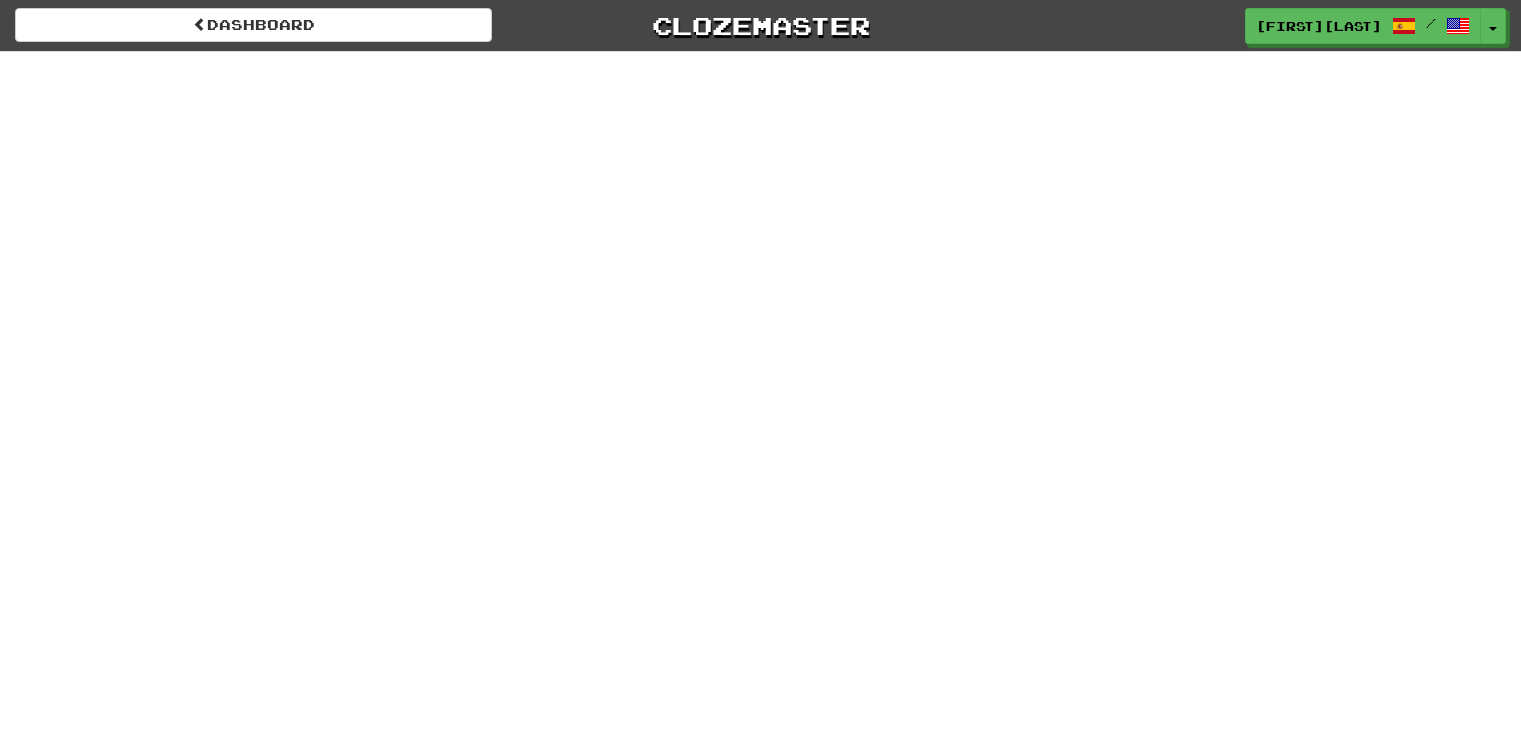 scroll, scrollTop: 0, scrollLeft: 0, axis: both 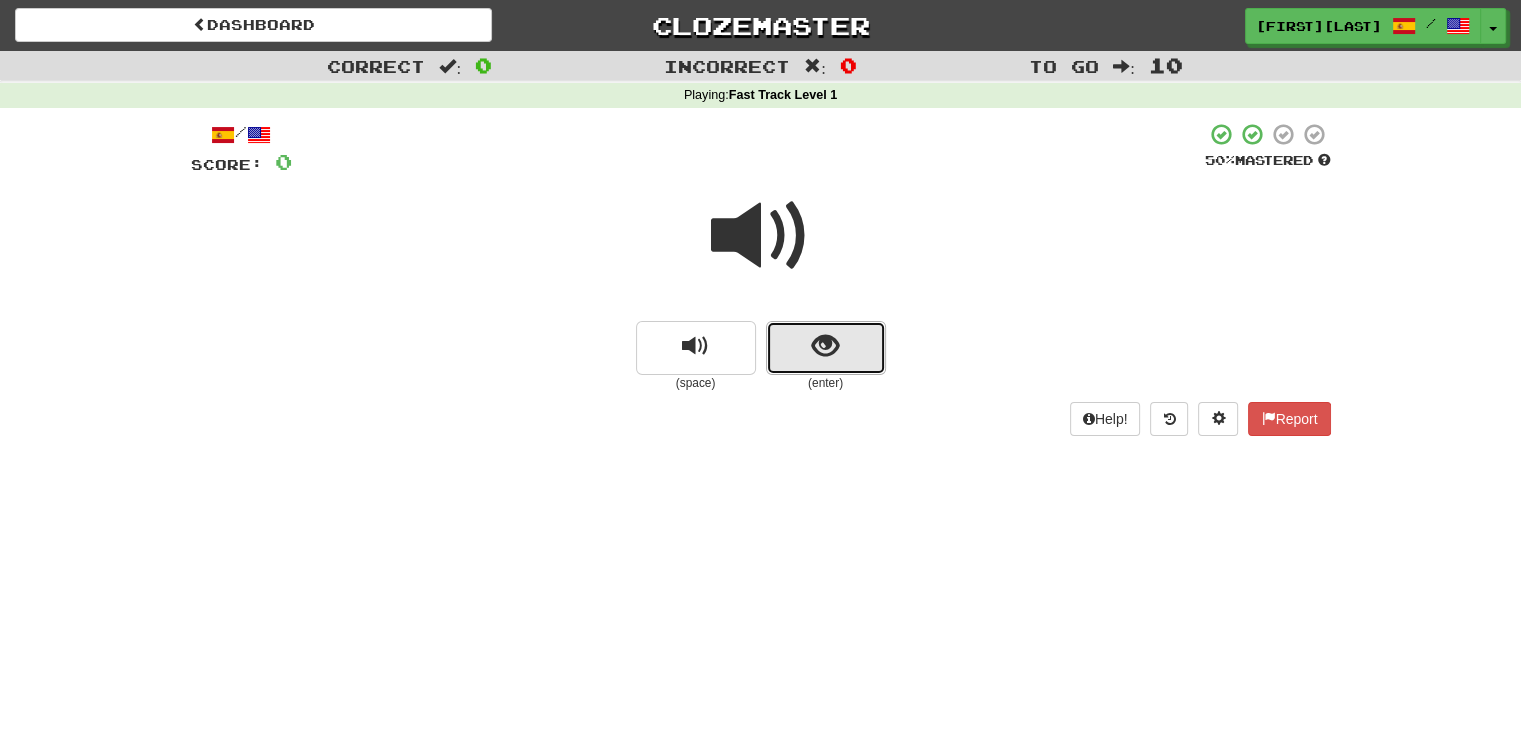 click at bounding box center (826, 348) 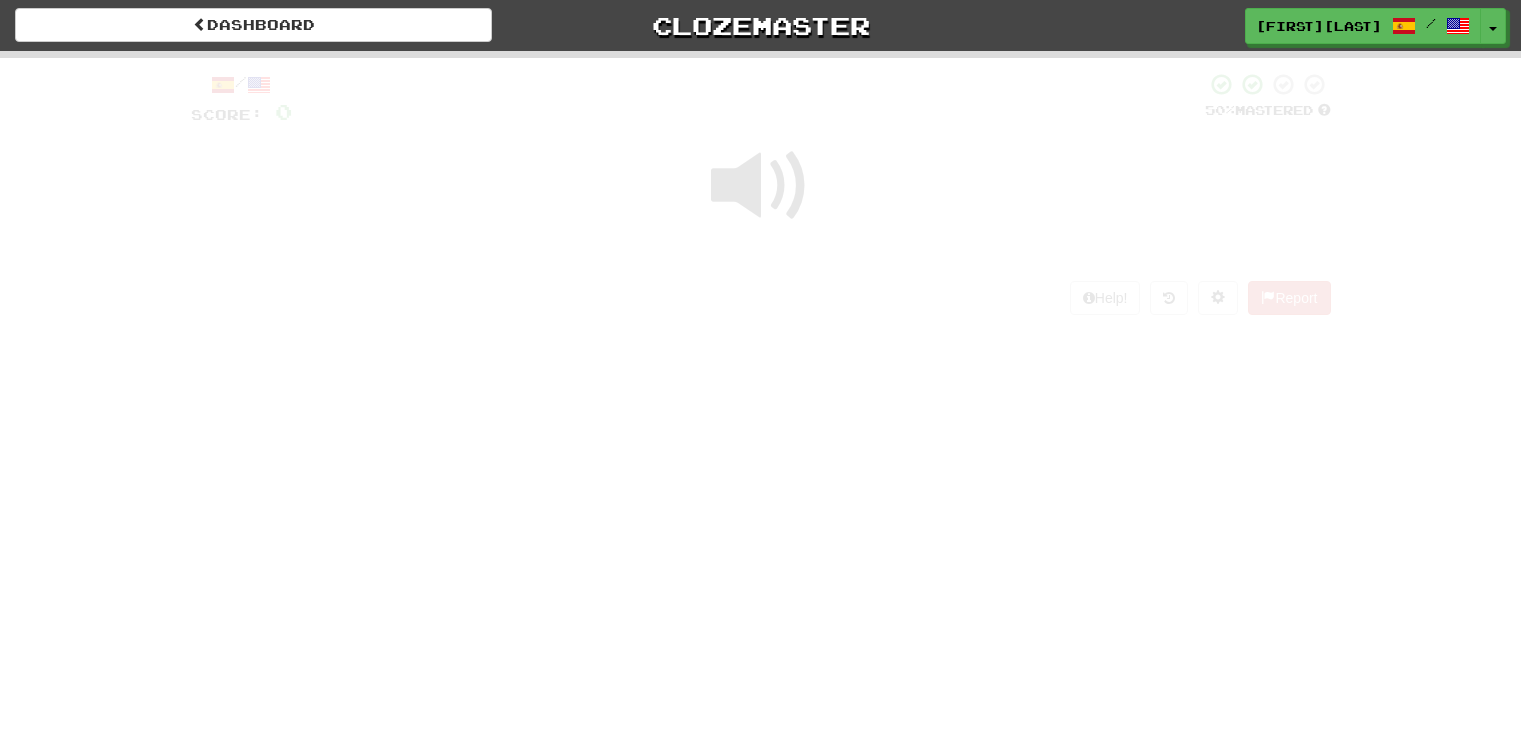 scroll, scrollTop: 0, scrollLeft: 0, axis: both 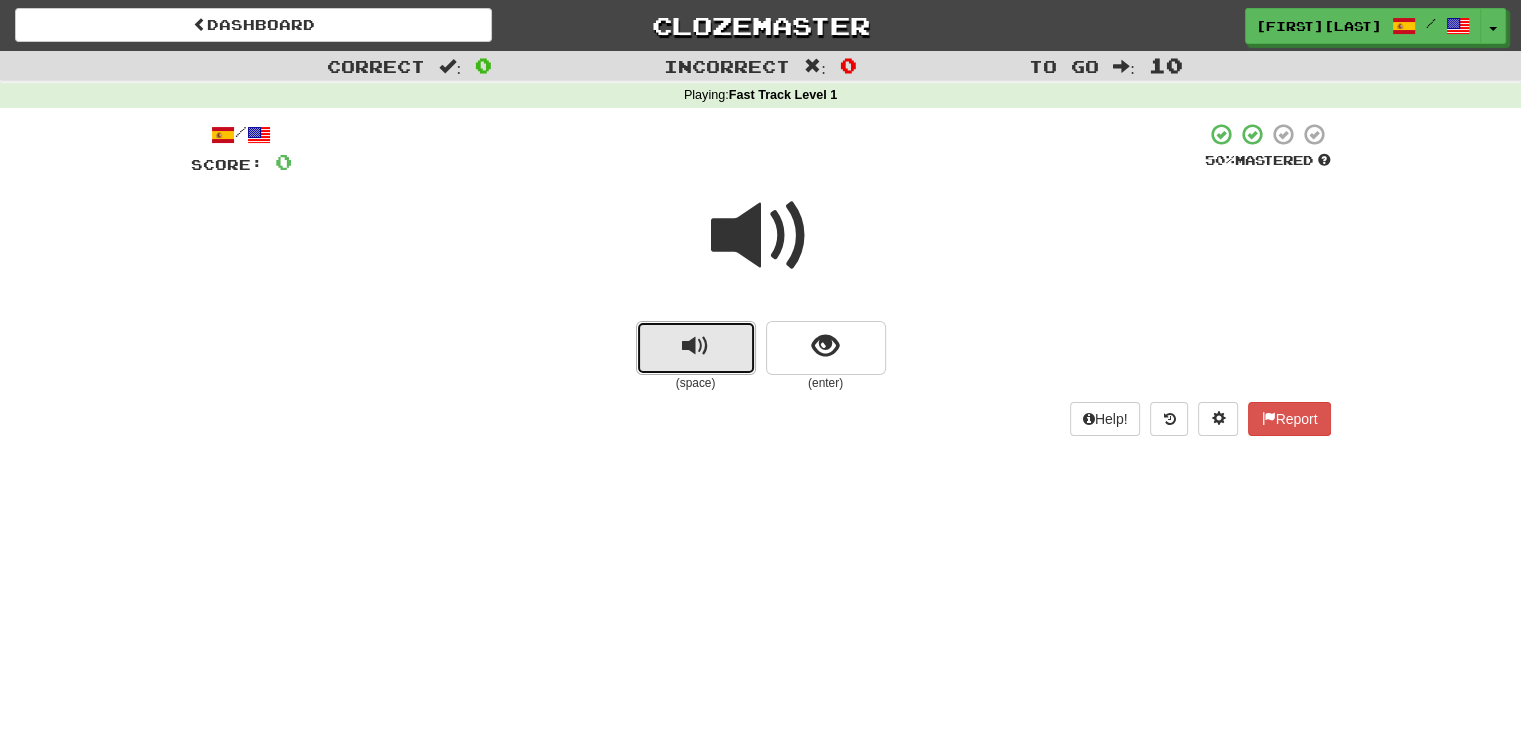 click at bounding box center (695, 346) 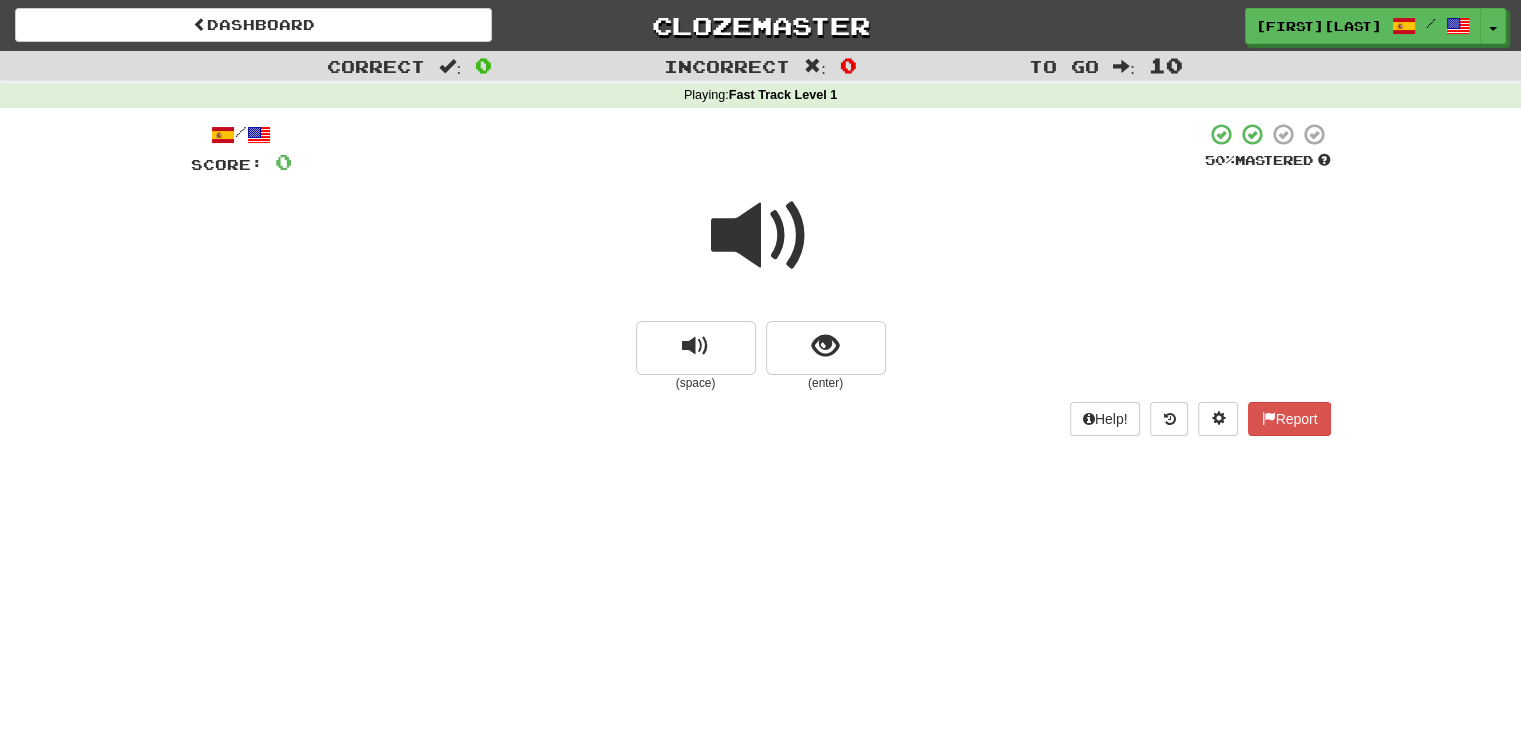 click on "(space) (enter)" at bounding box center [761, 356] 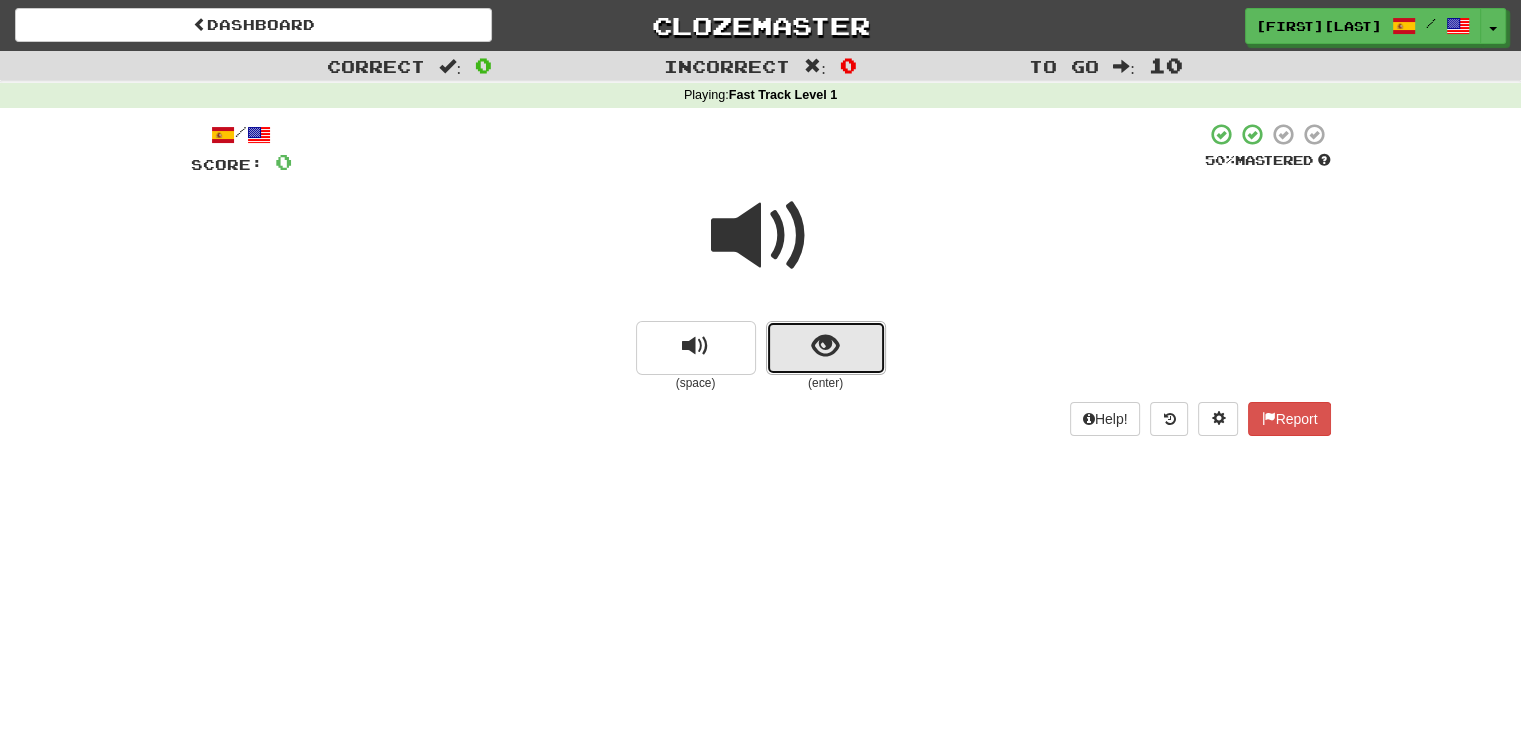 click at bounding box center [825, 346] 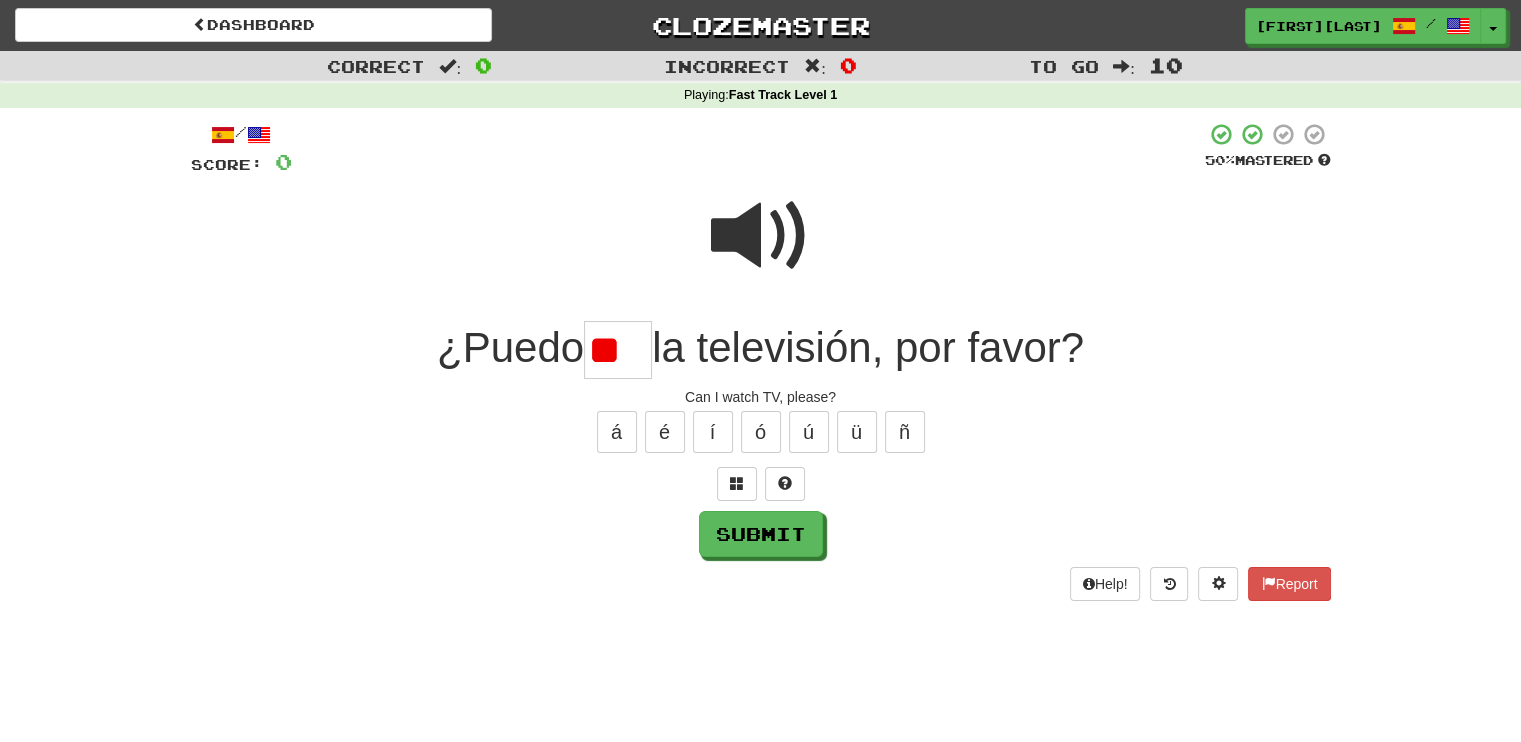 type on "*" 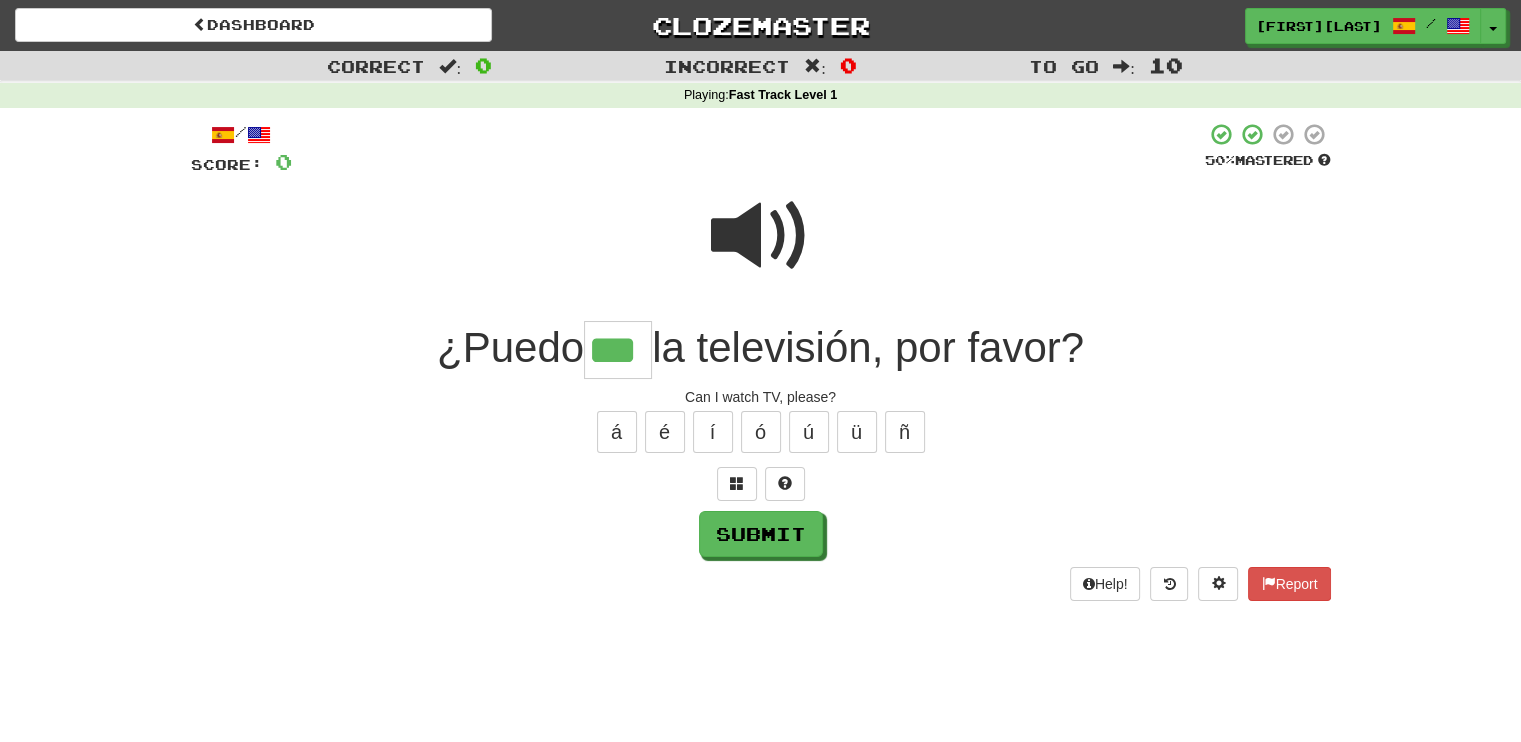 type on "***" 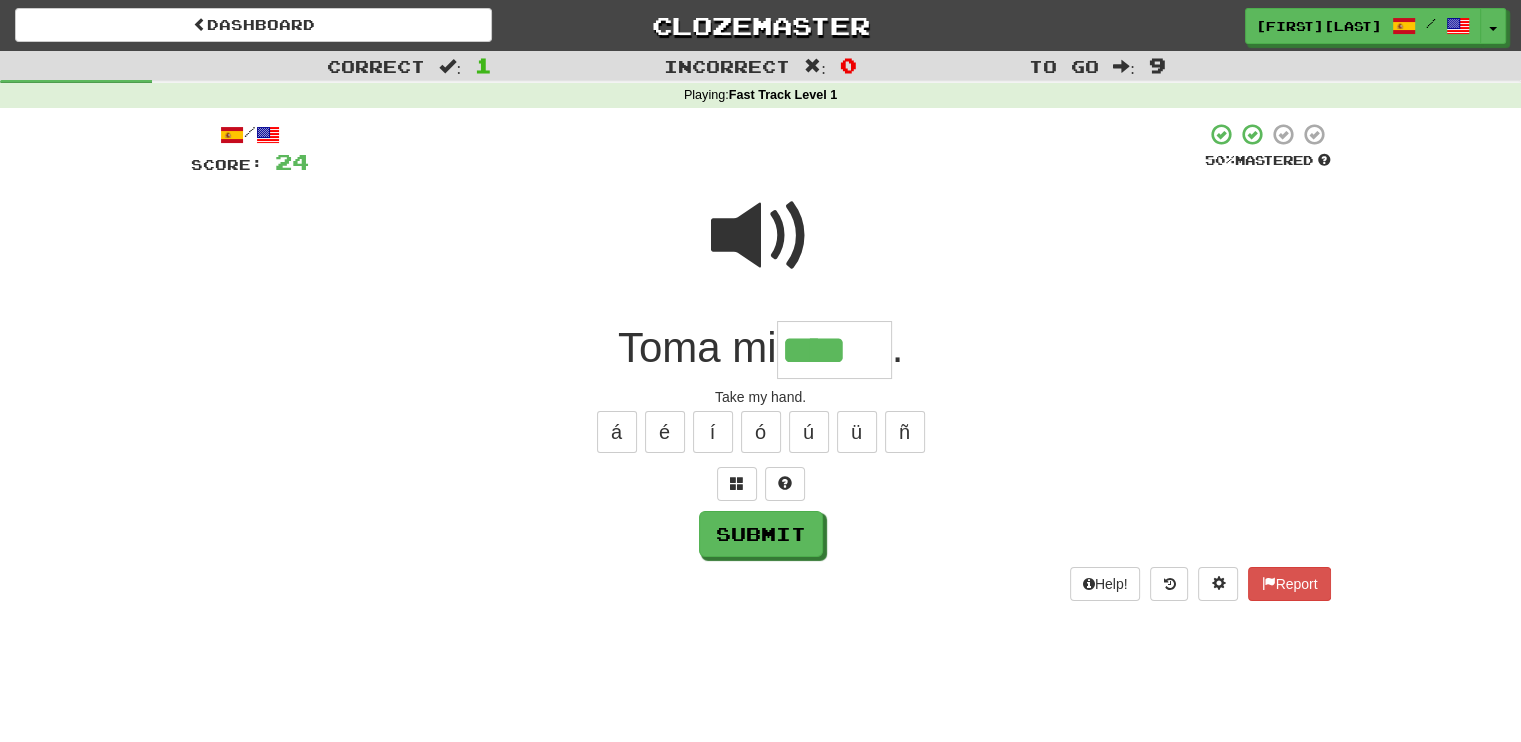 type on "****" 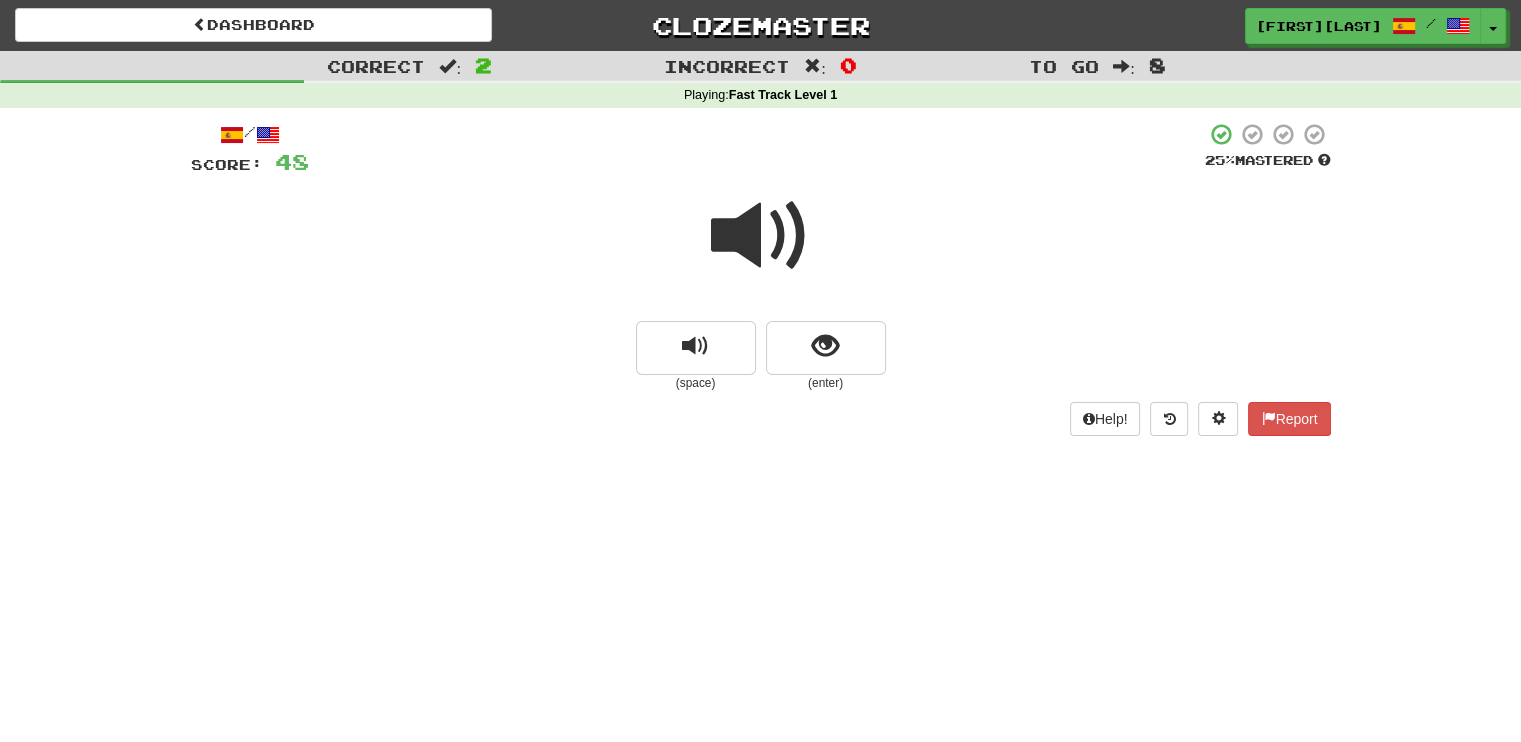 click at bounding box center [761, 236] 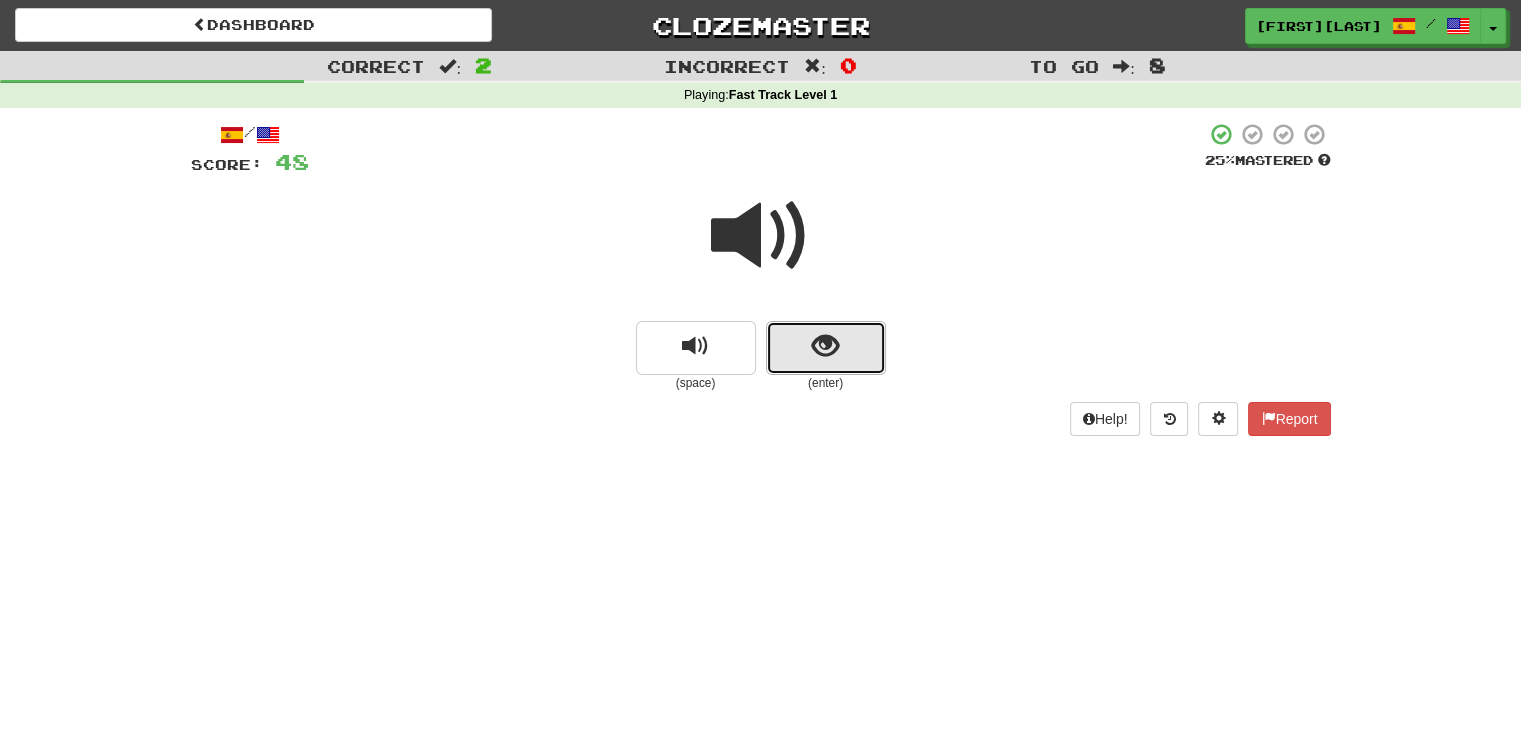 click at bounding box center [826, 348] 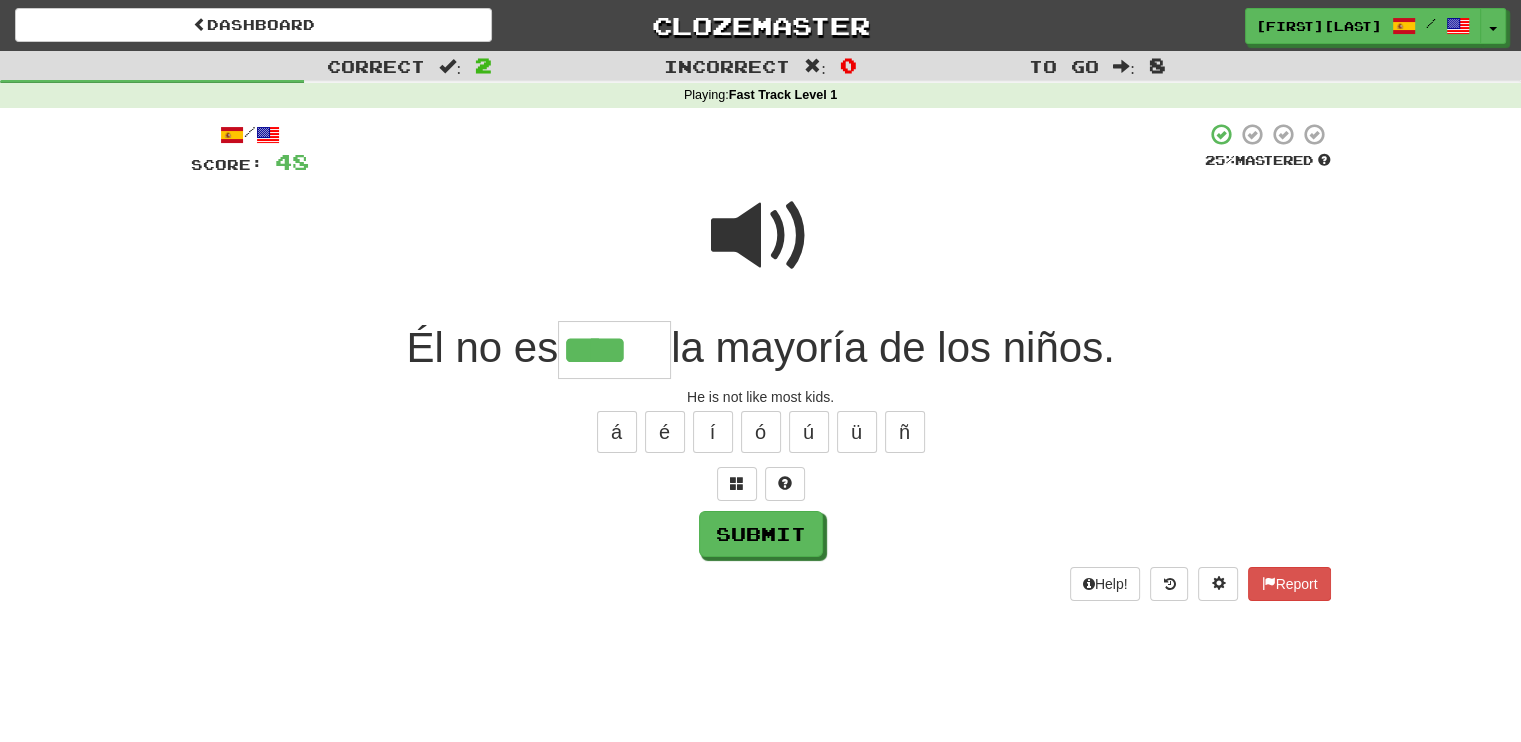 type on "****" 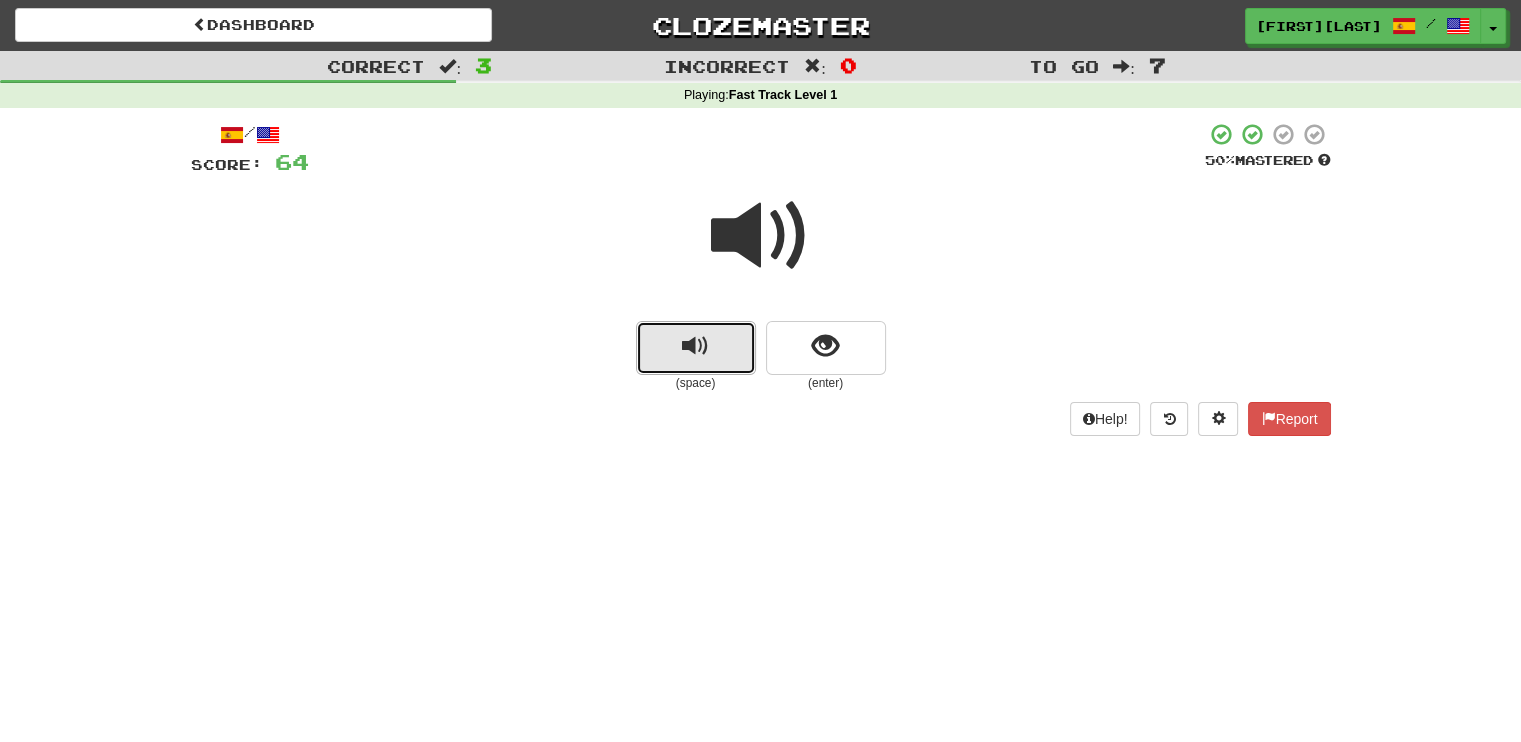 click at bounding box center [695, 346] 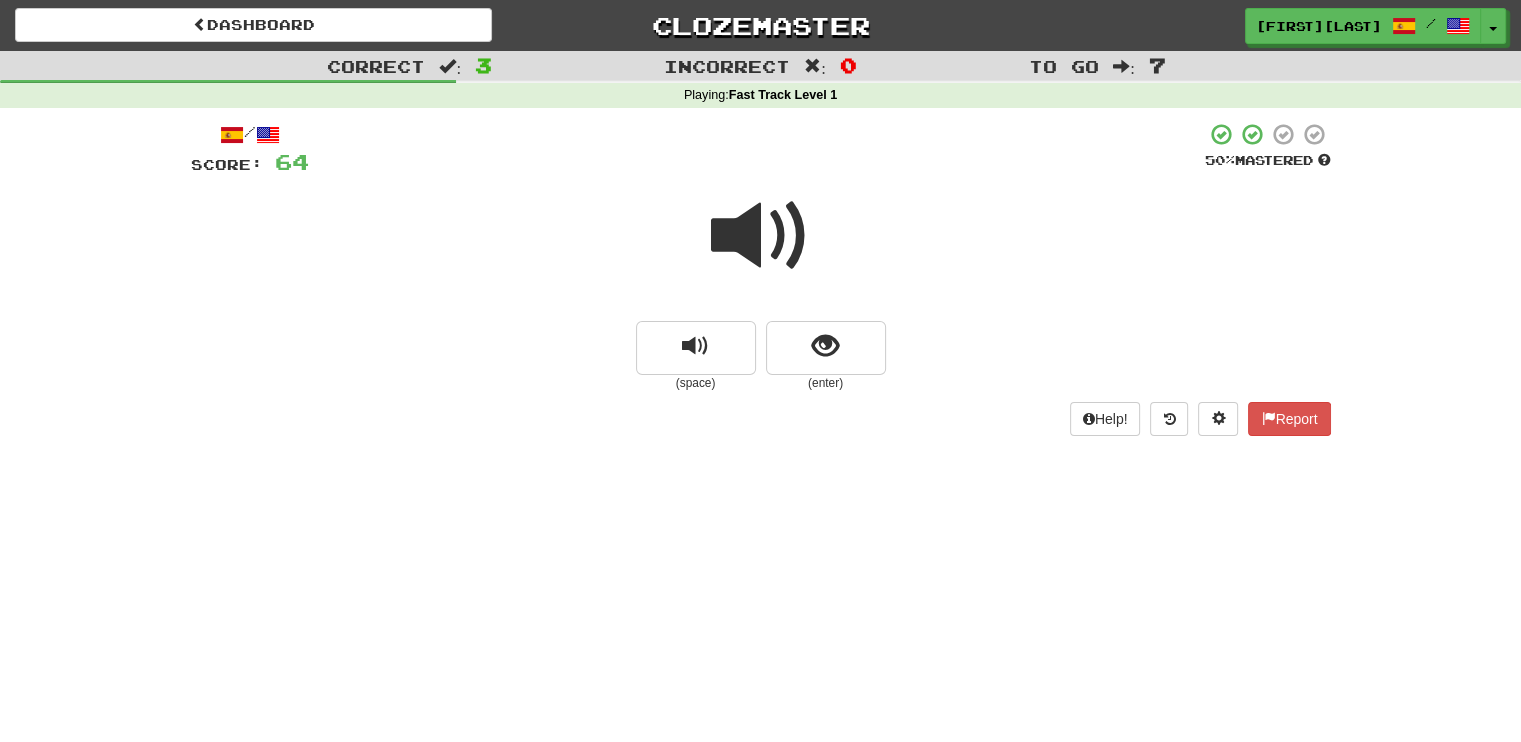 click at bounding box center (761, 236) 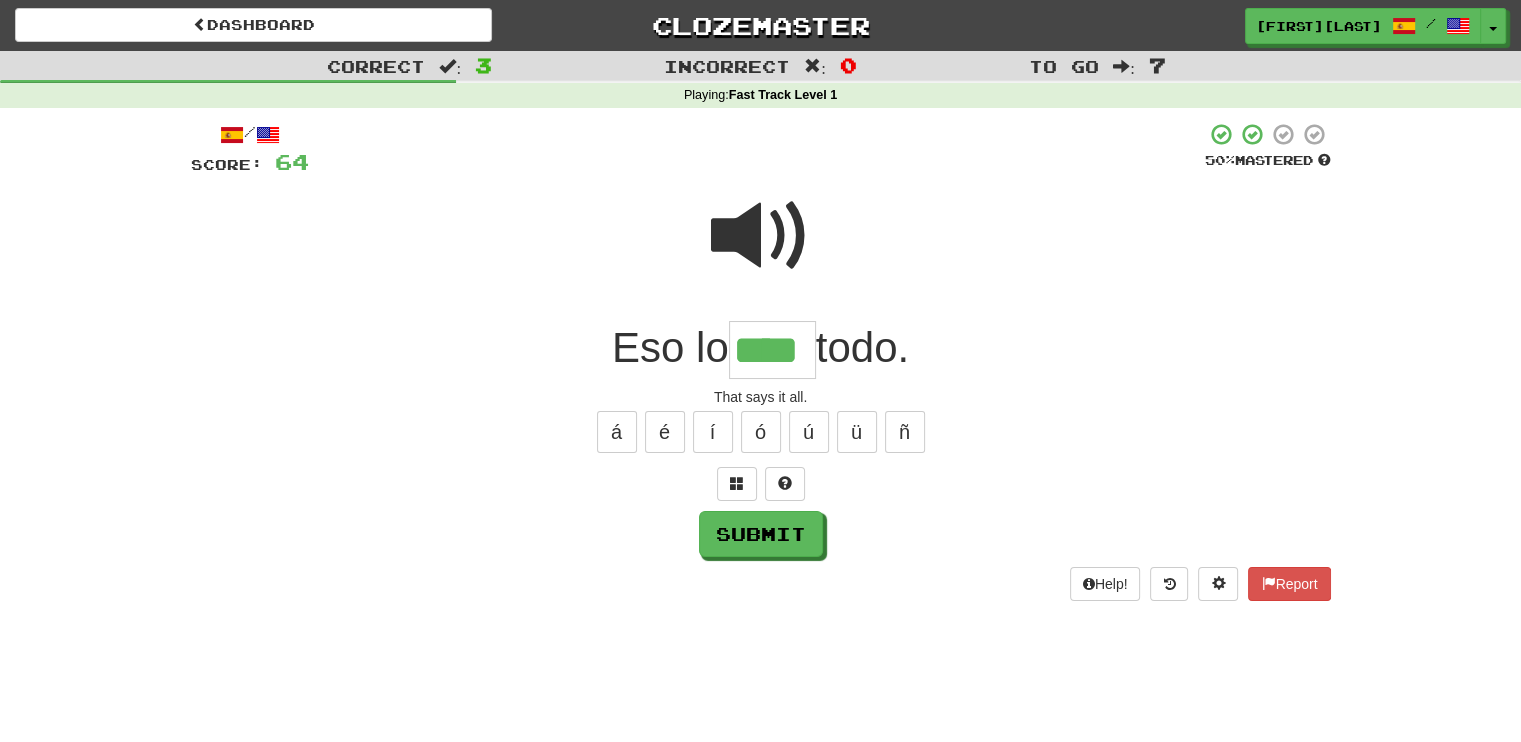 type on "****" 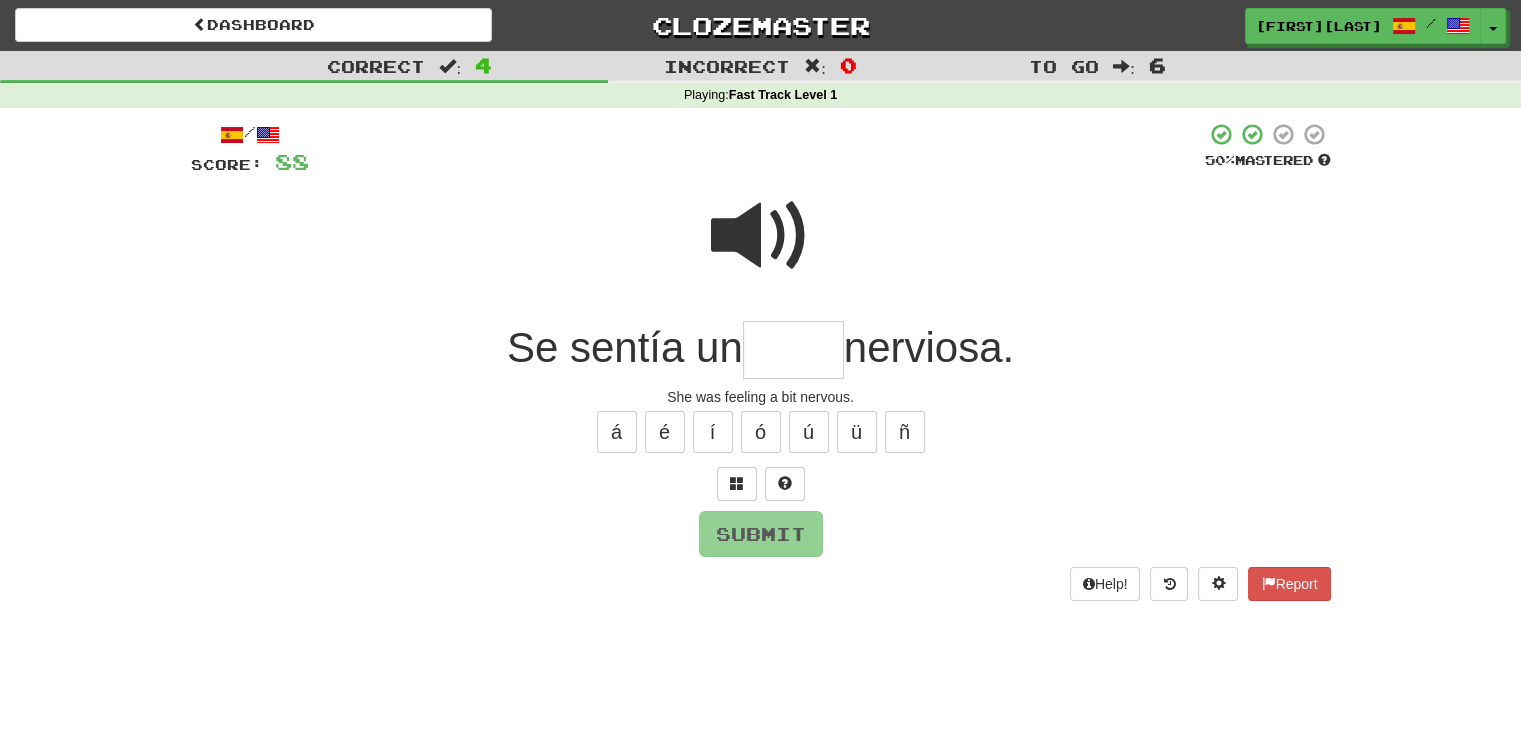 click at bounding box center (761, 236) 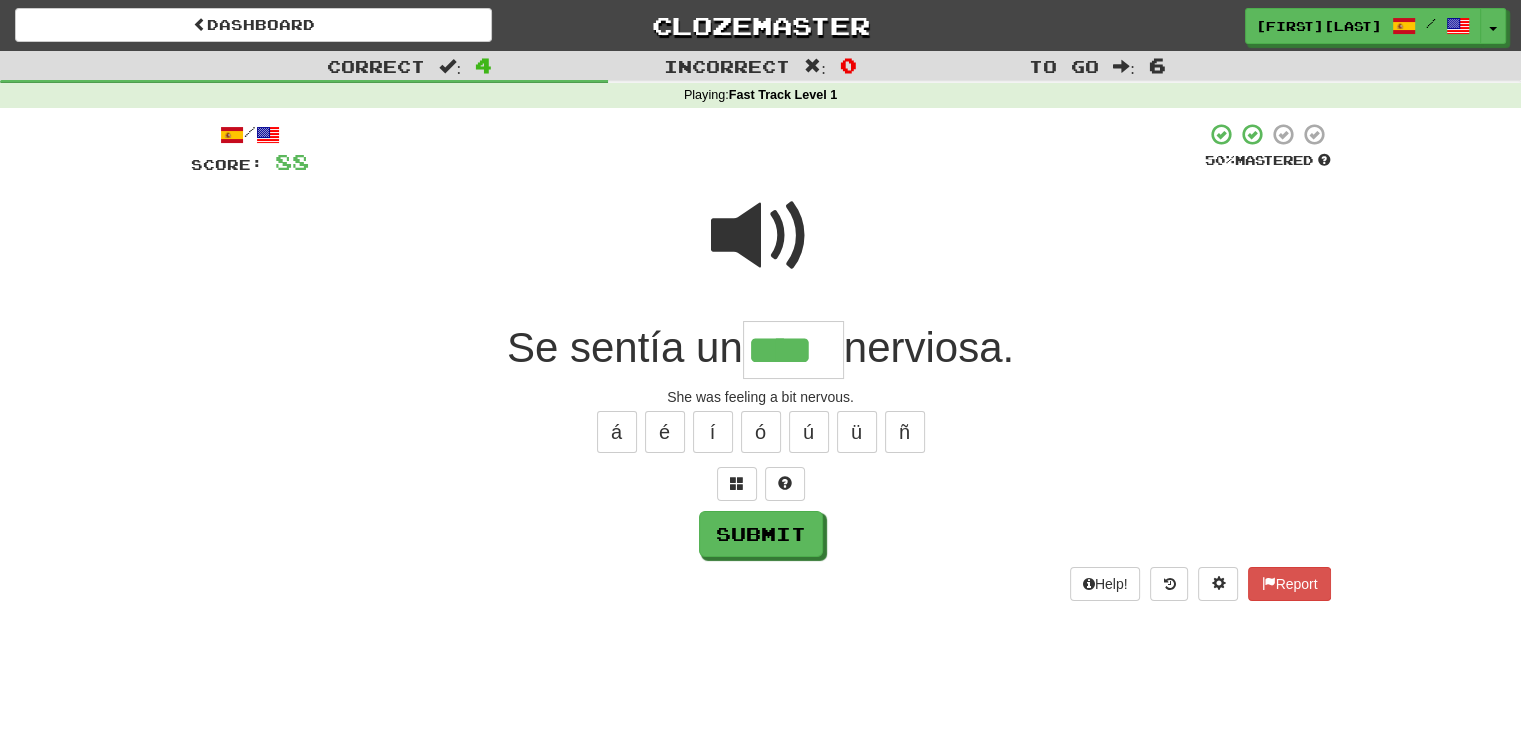 type on "****" 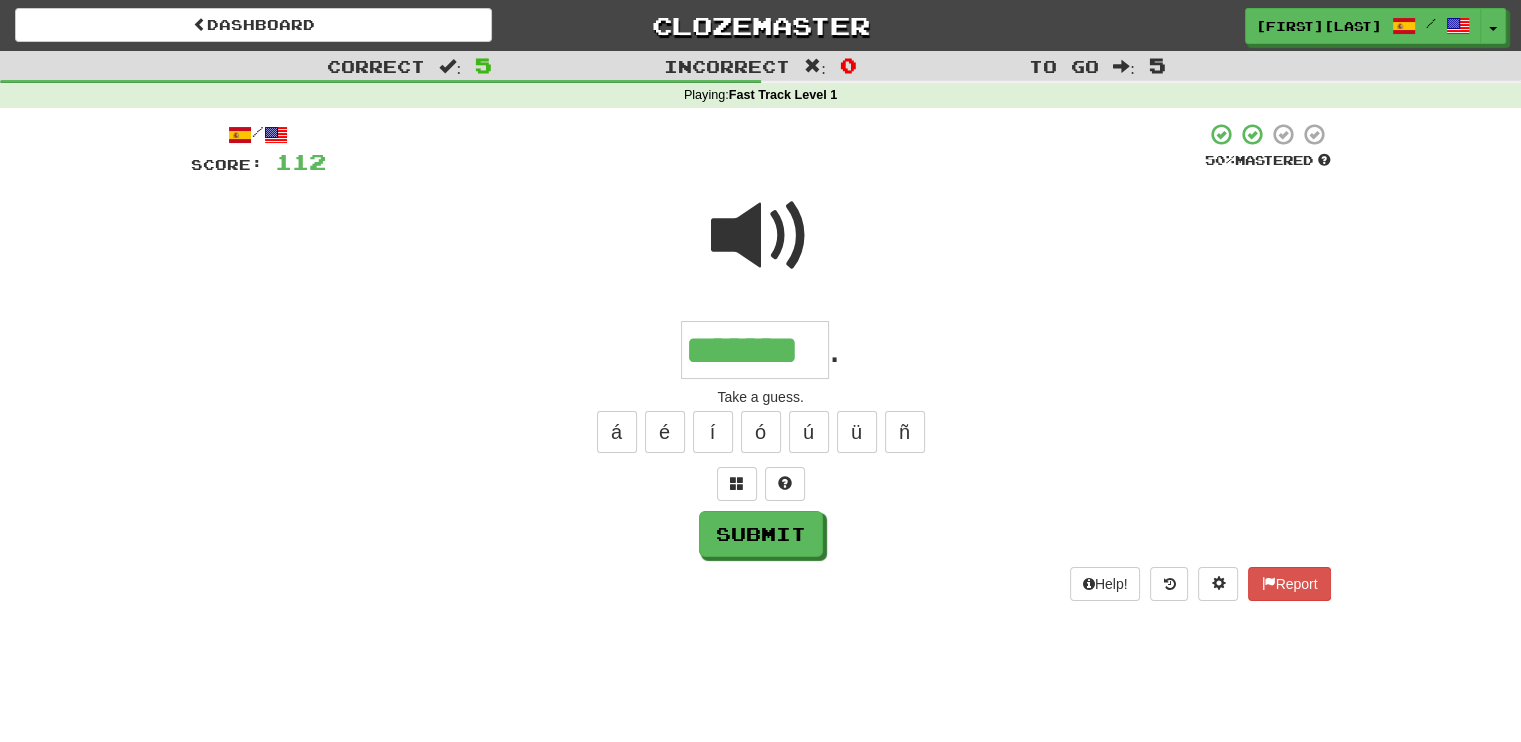 type on "*******" 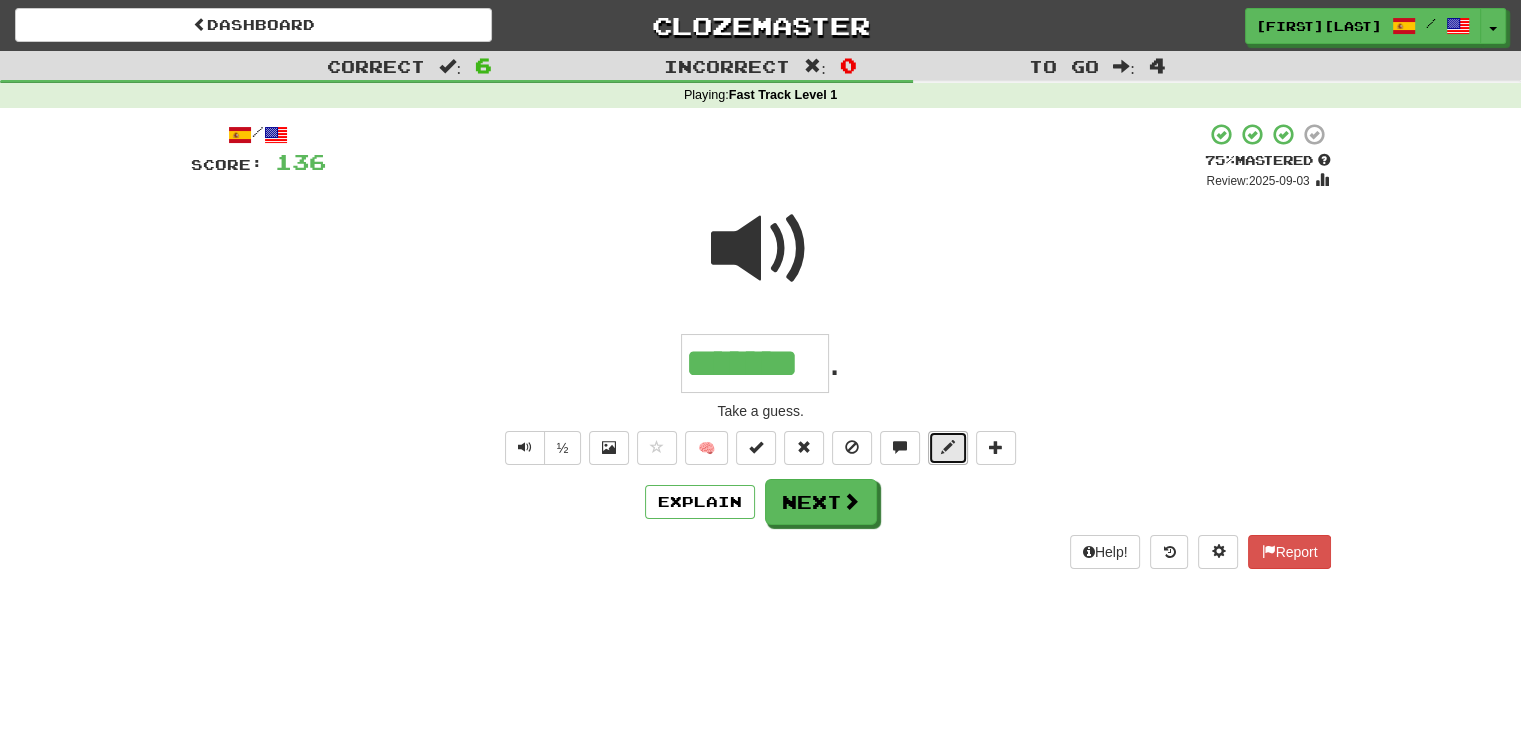 click at bounding box center [948, 448] 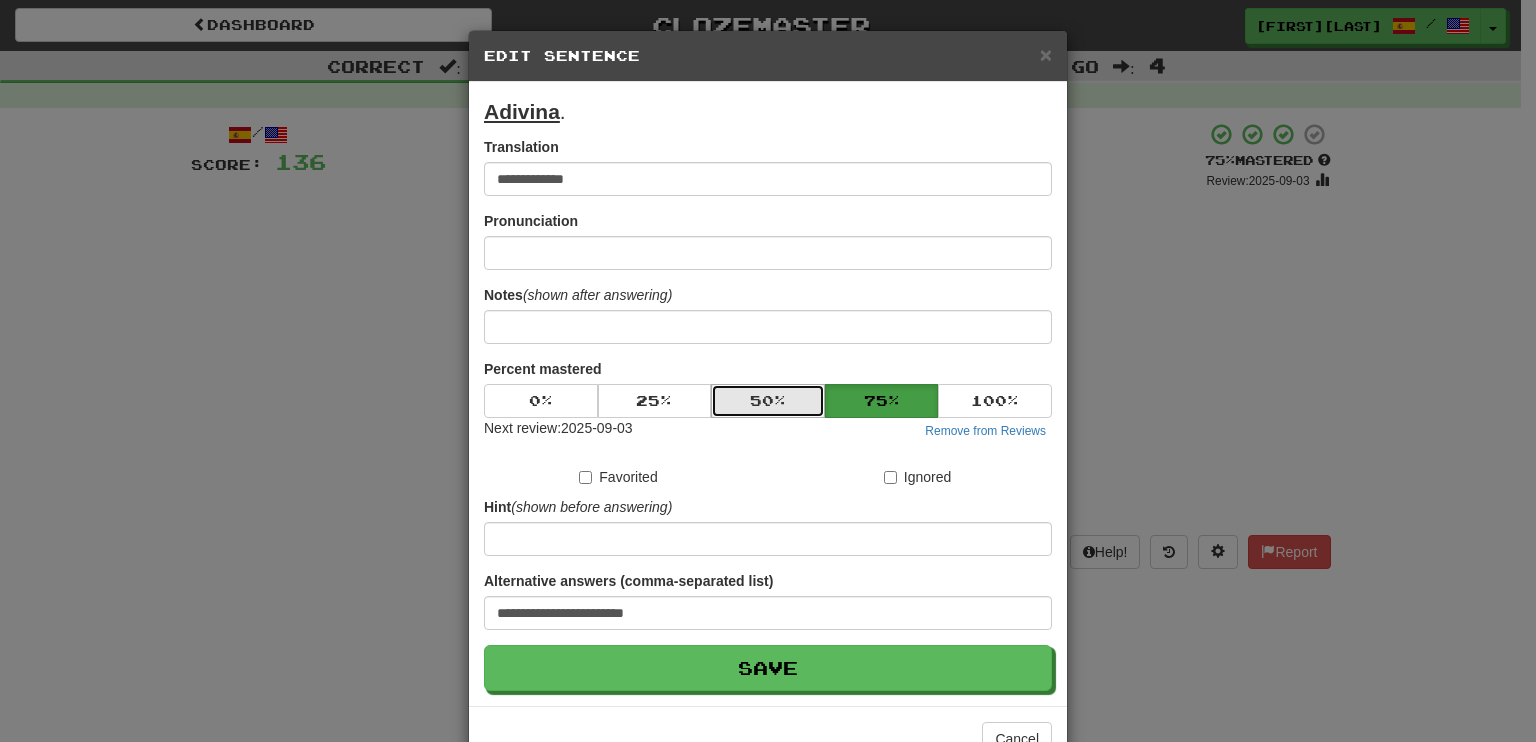 click on "50 %" at bounding box center [768, 401] 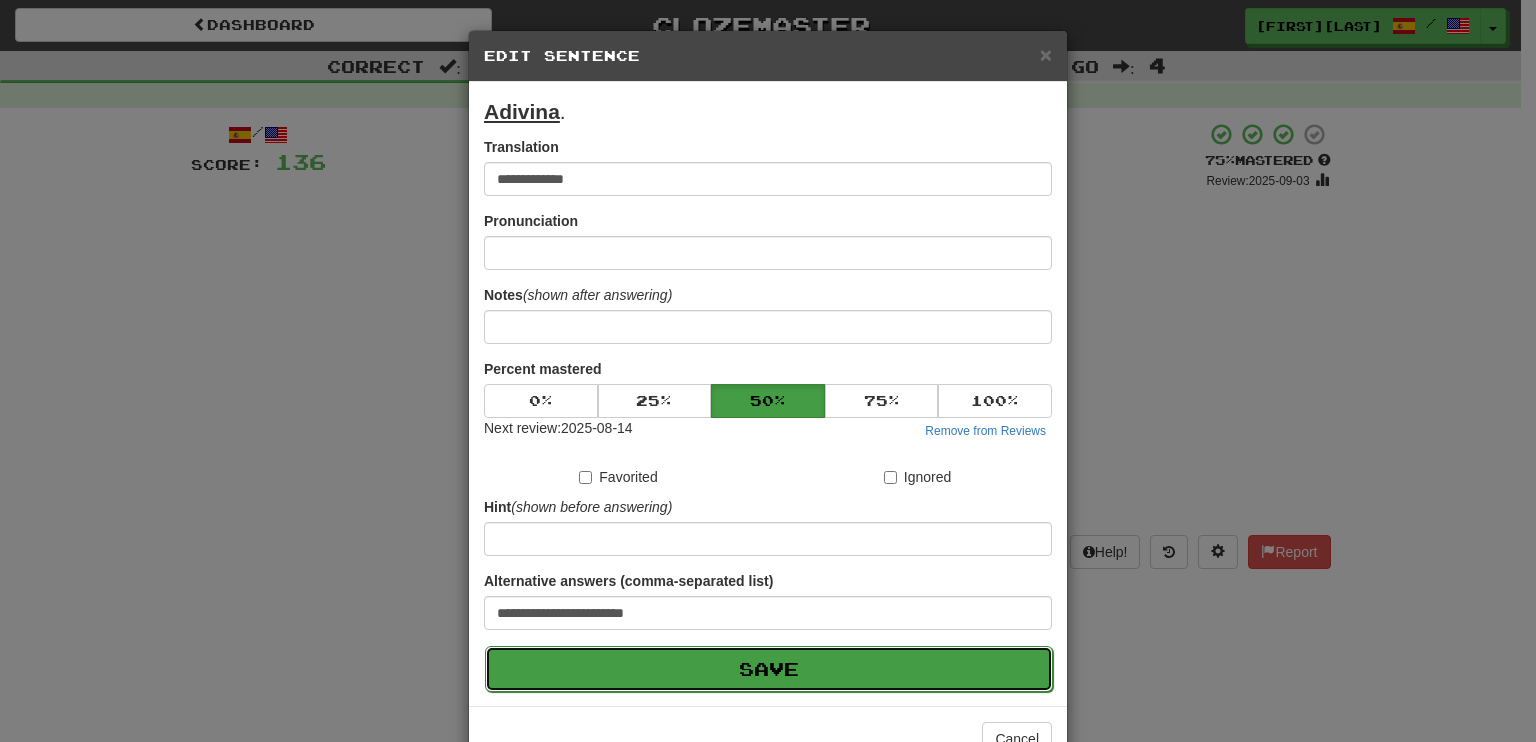 click on "Save" at bounding box center (769, 669) 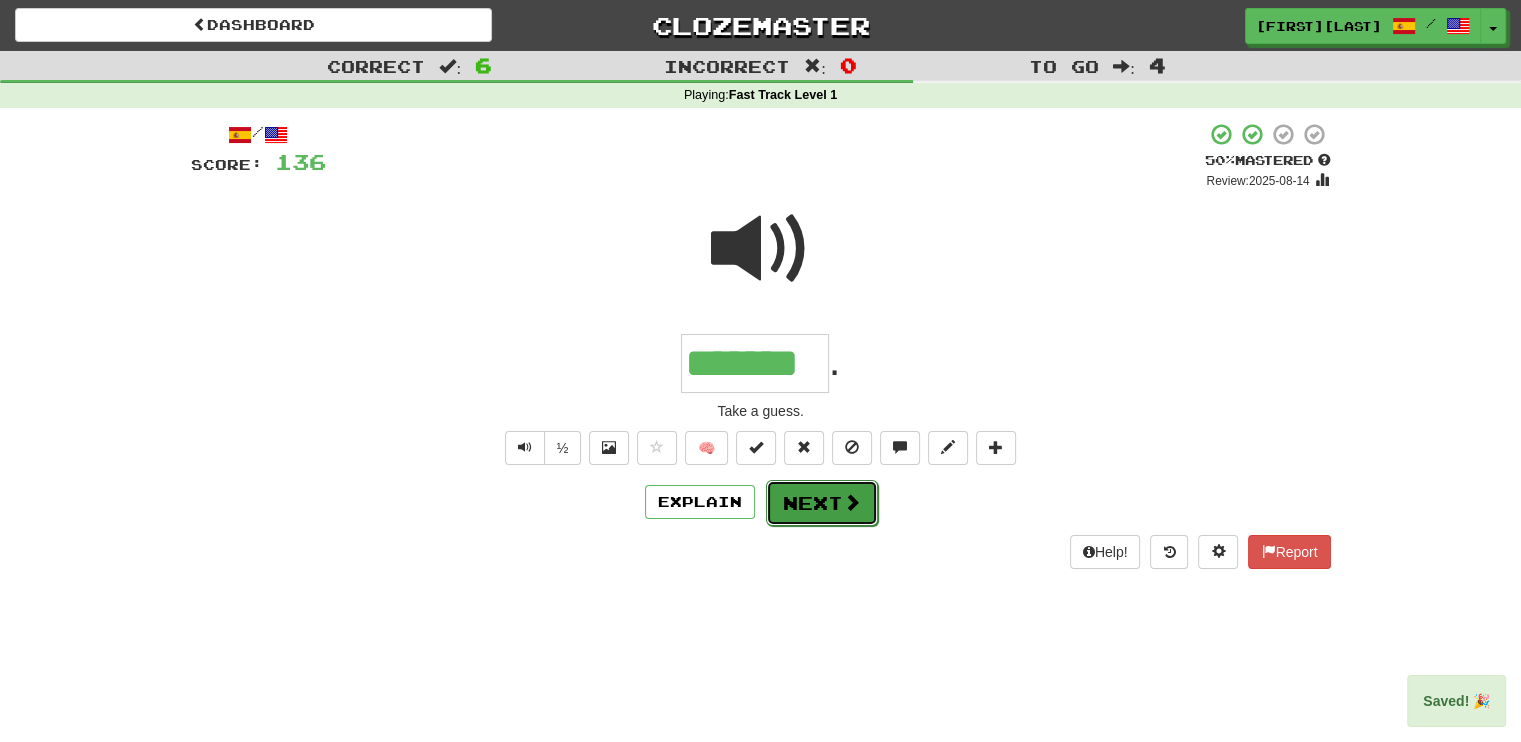 click on "Next" at bounding box center [822, 503] 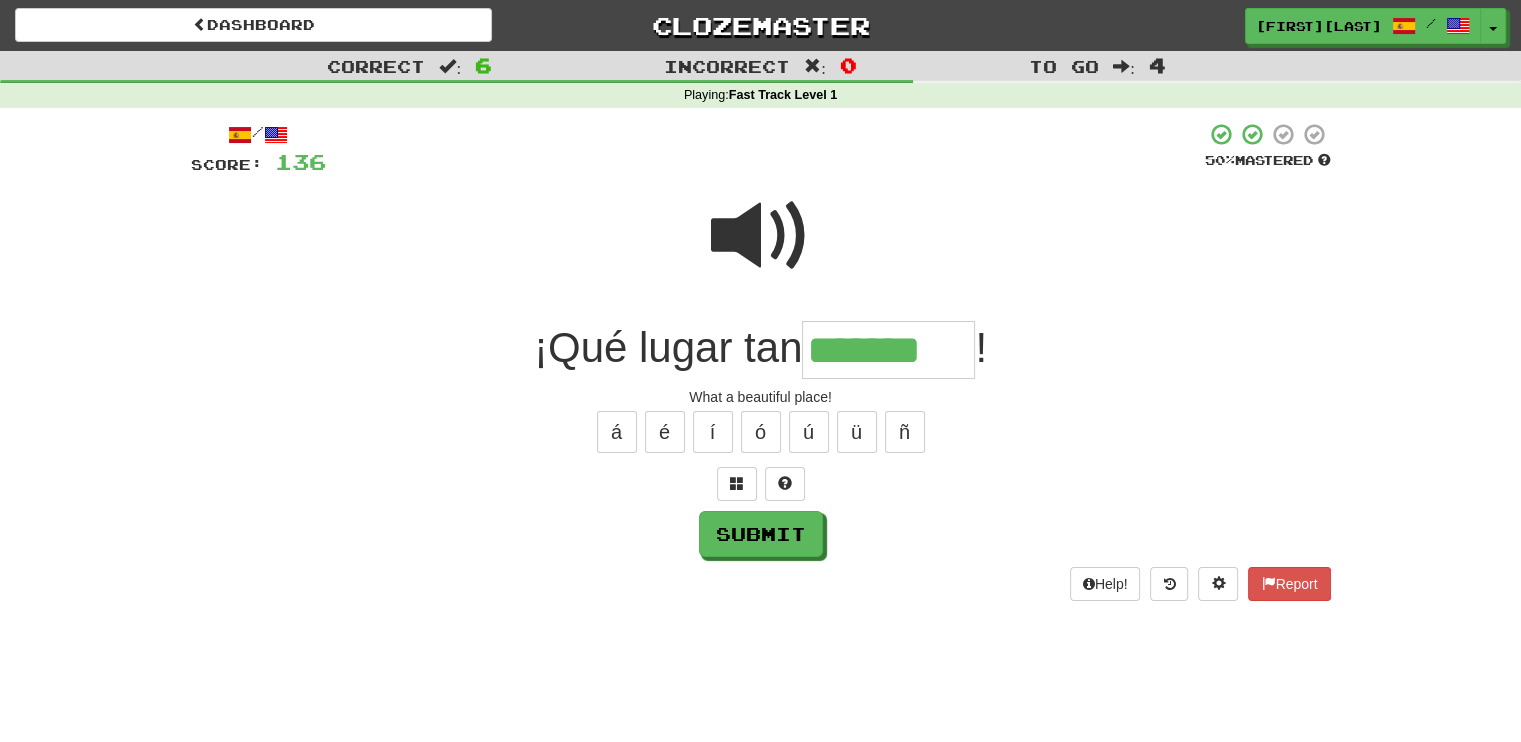 type on "*******" 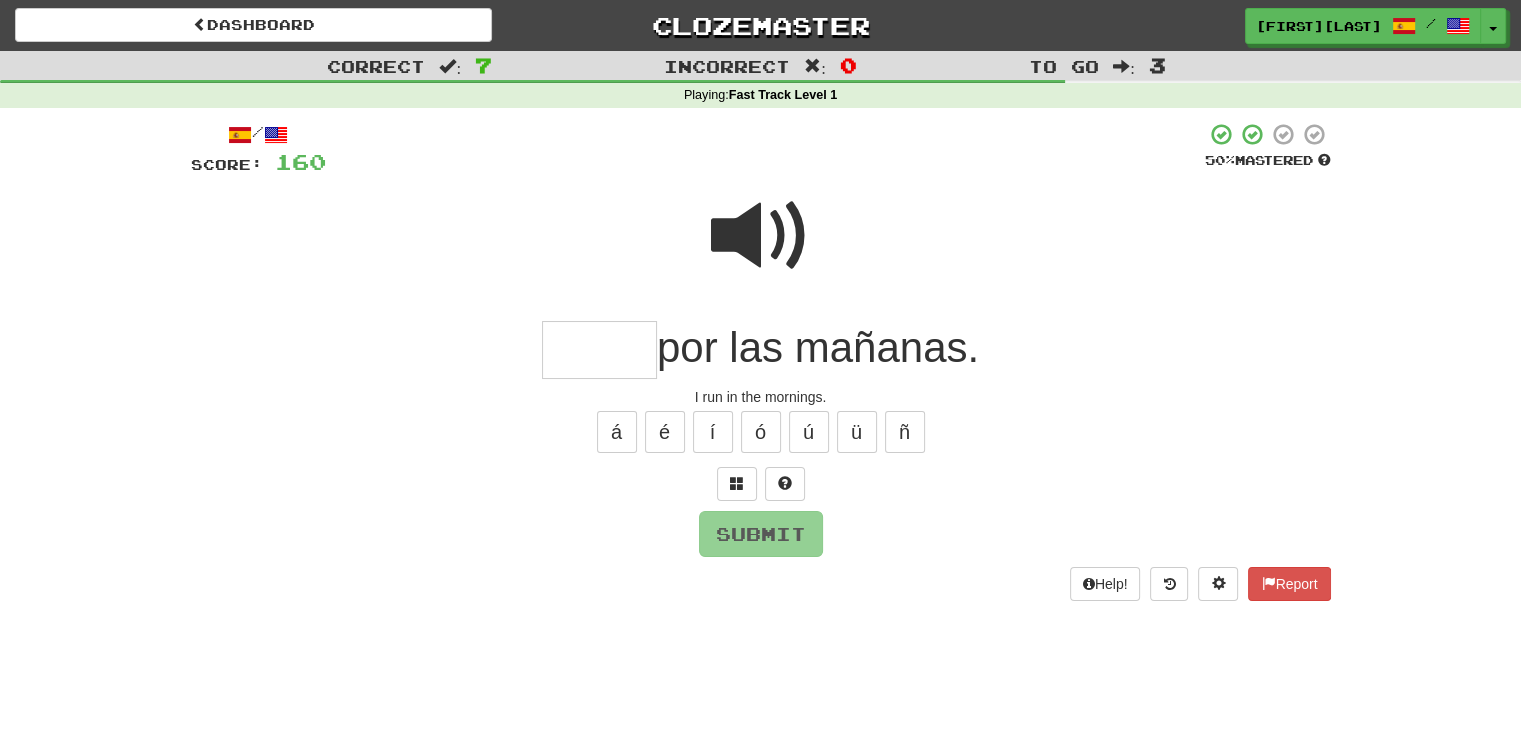 click at bounding box center [599, 350] 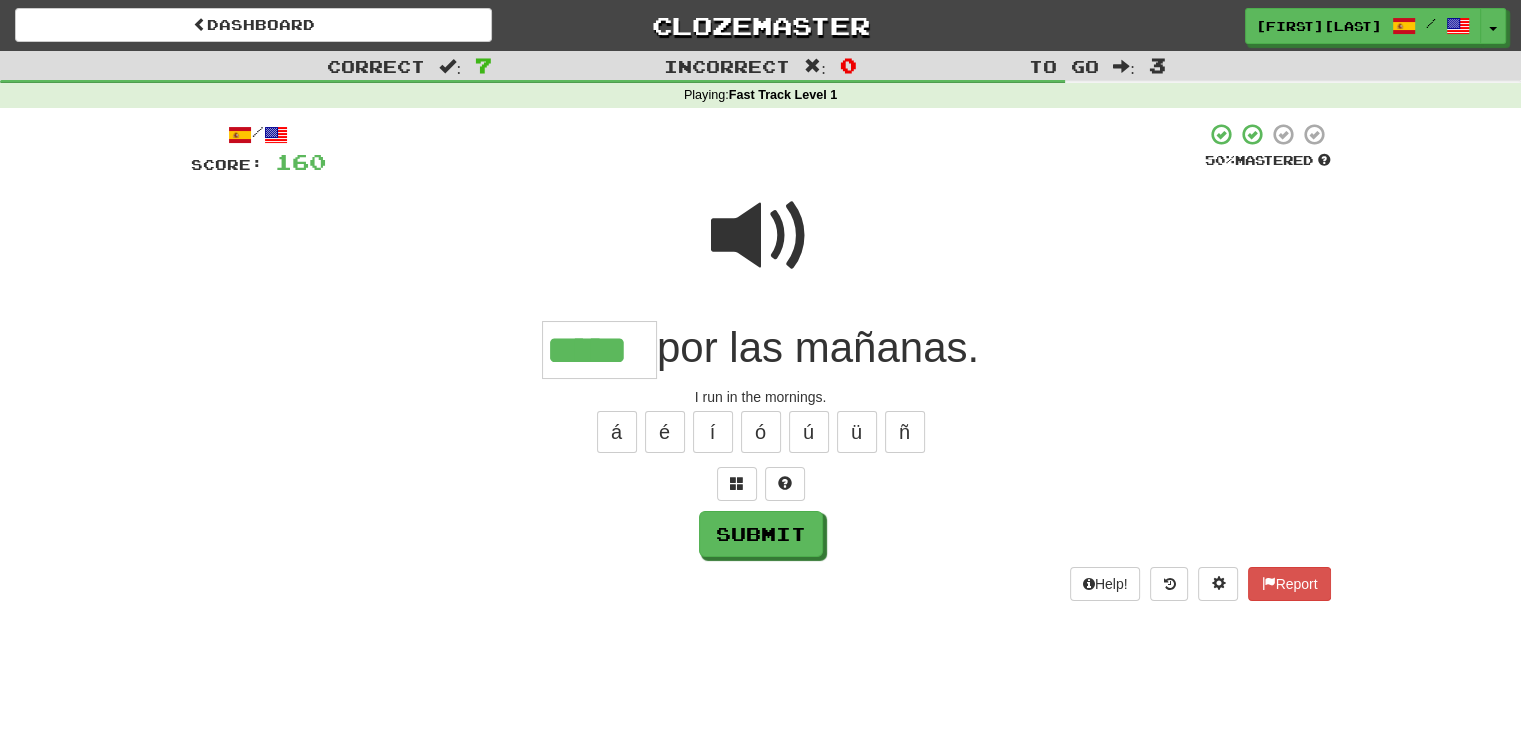 type on "*****" 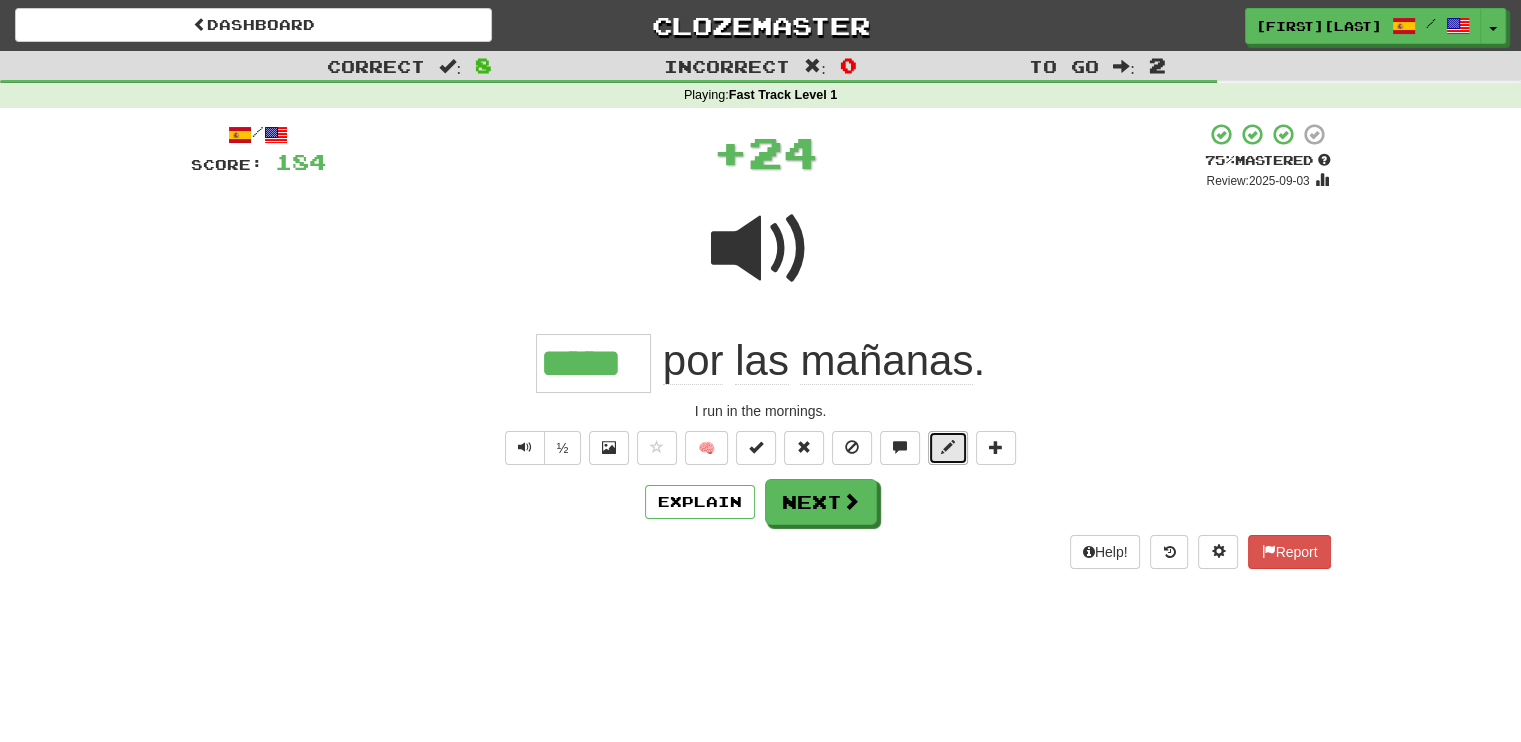 click at bounding box center [948, 447] 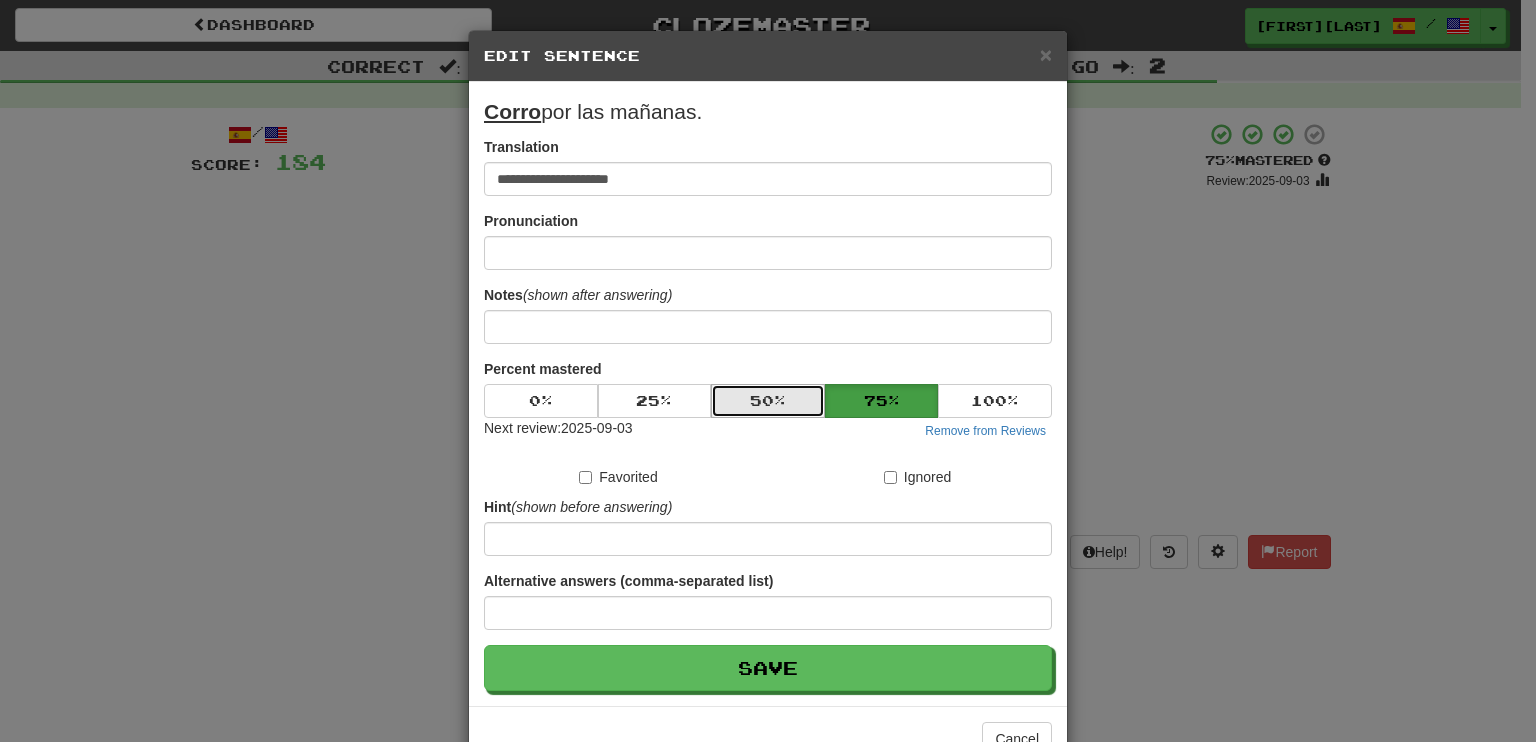 click on "50 %" at bounding box center (768, 401) 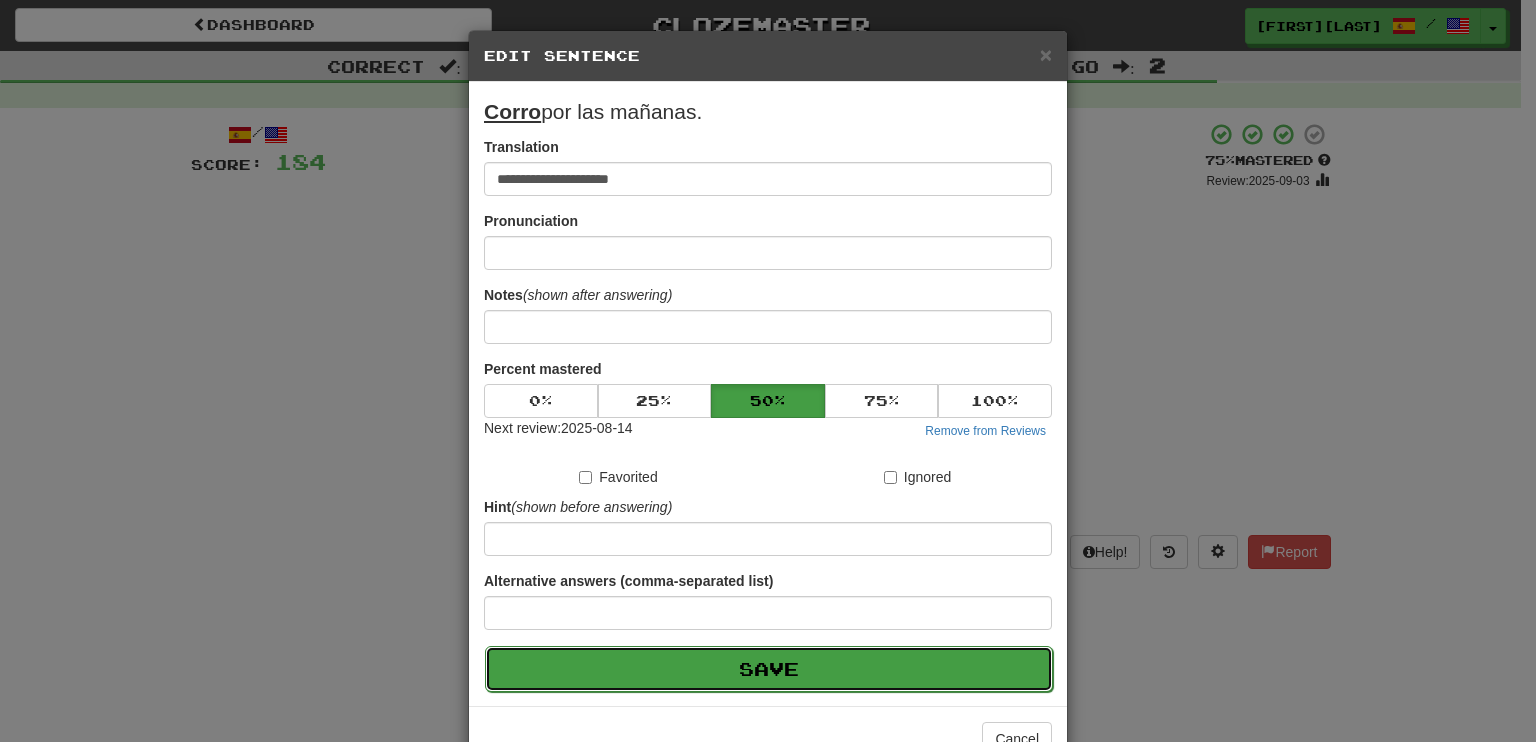 click on "Save" at bounding box center (769, 669) 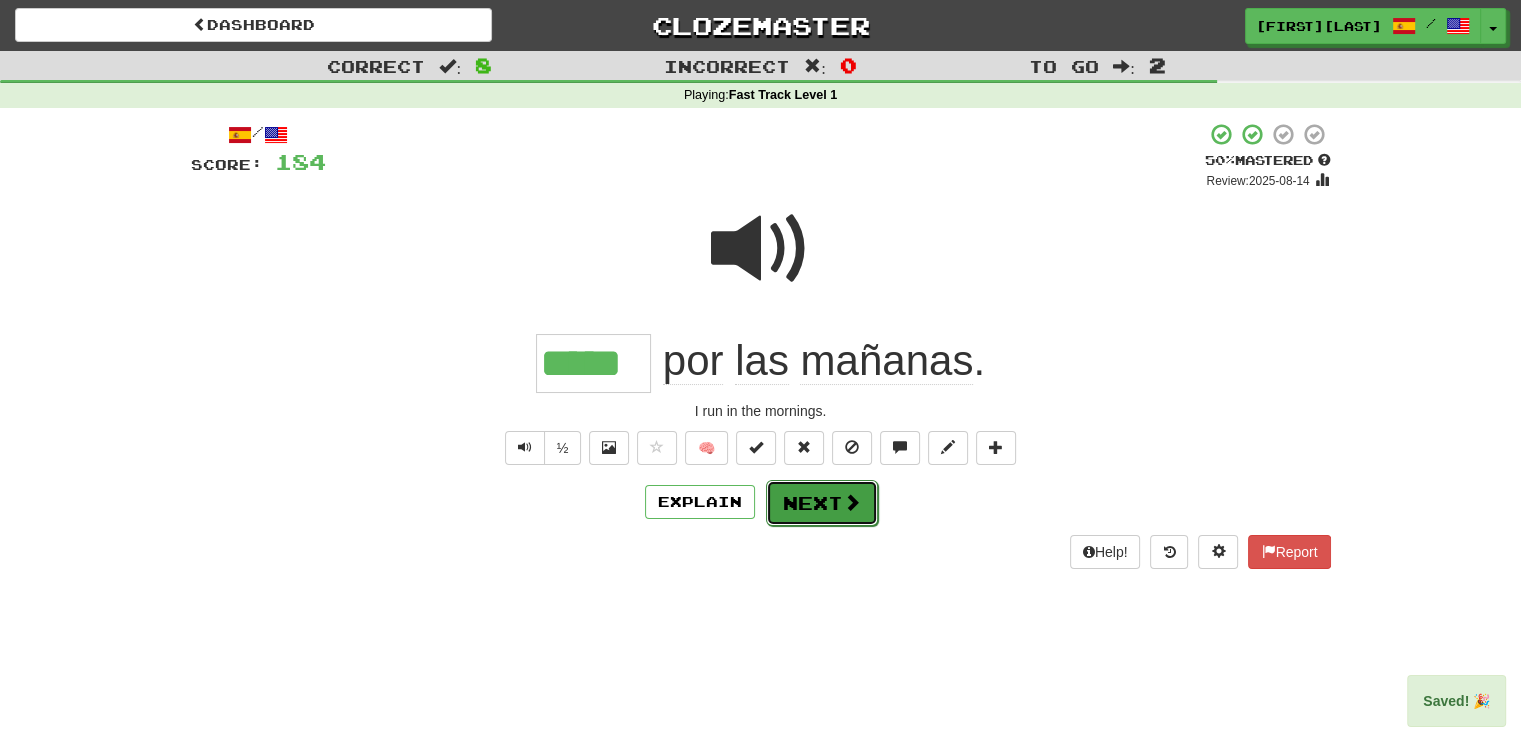 click on "Next" at bounding box center (822, 503) 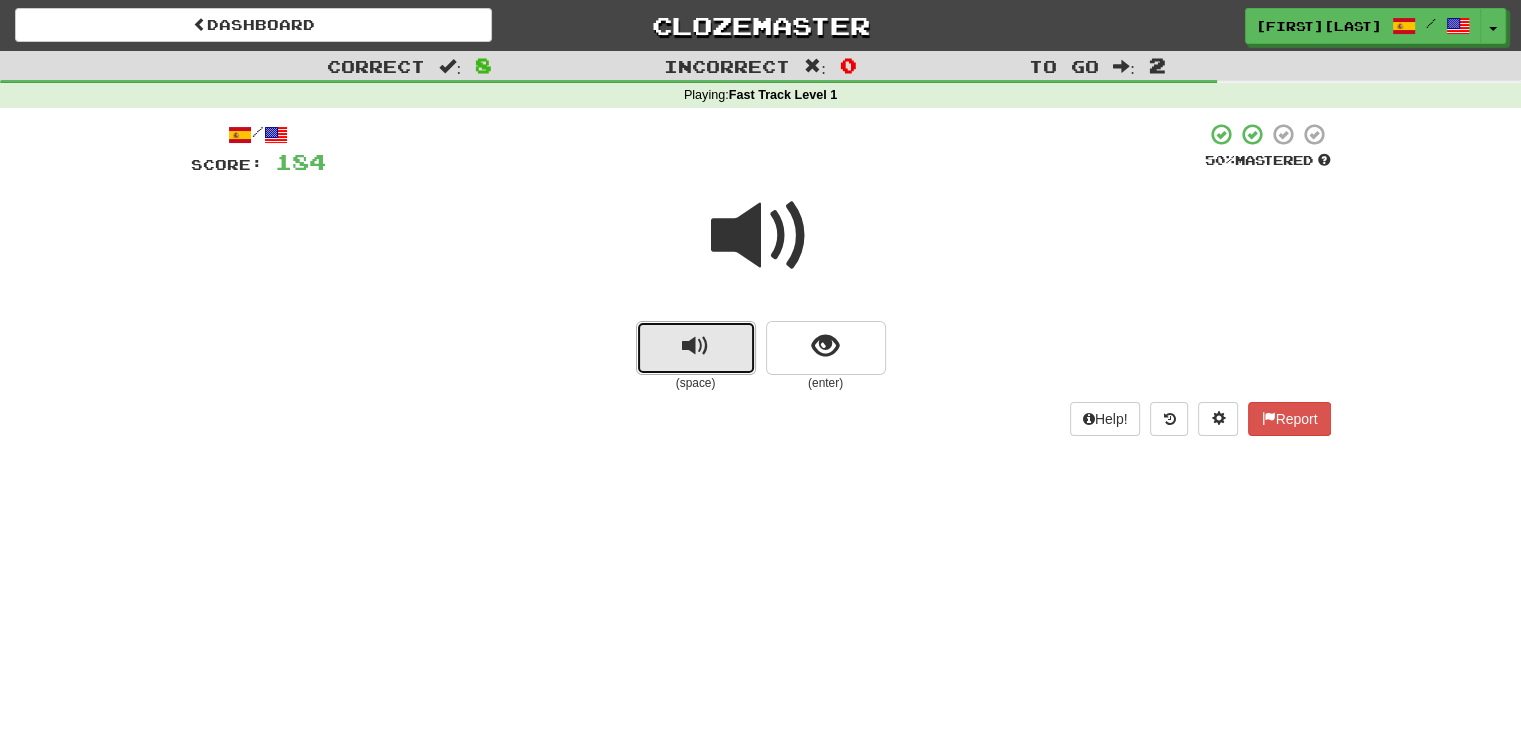 click at bounding box center (696, 348) 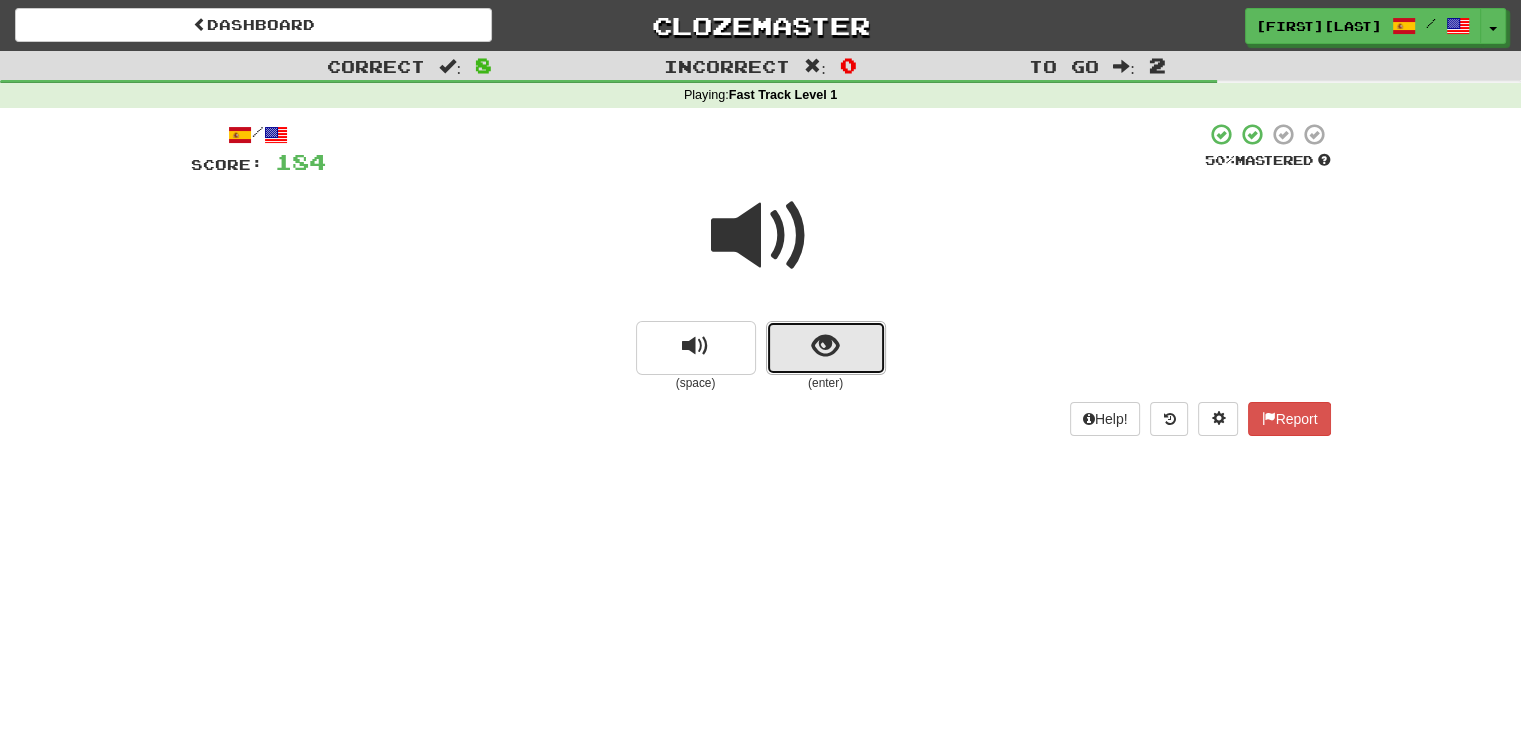 click at bounding box center (826, 348) 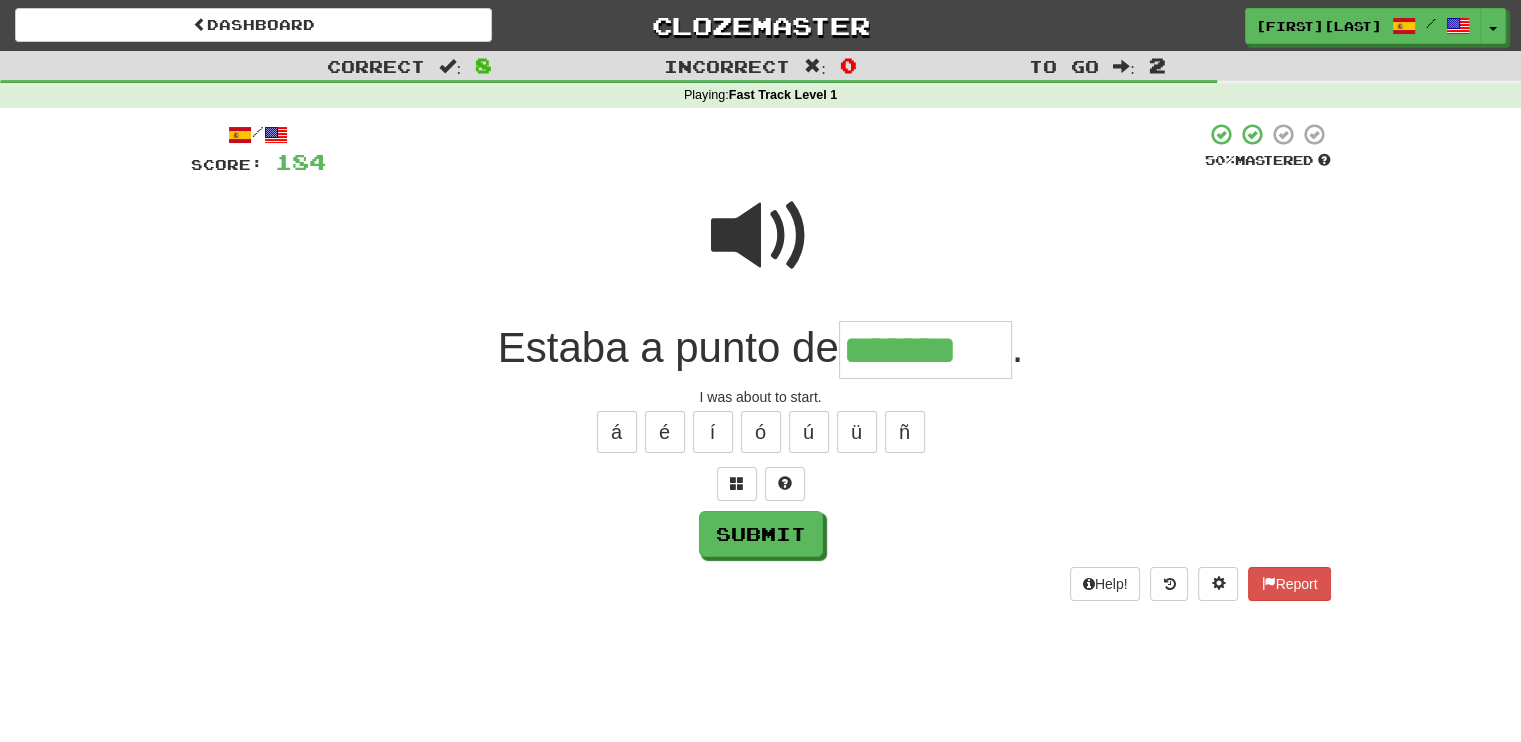 type on "*******" 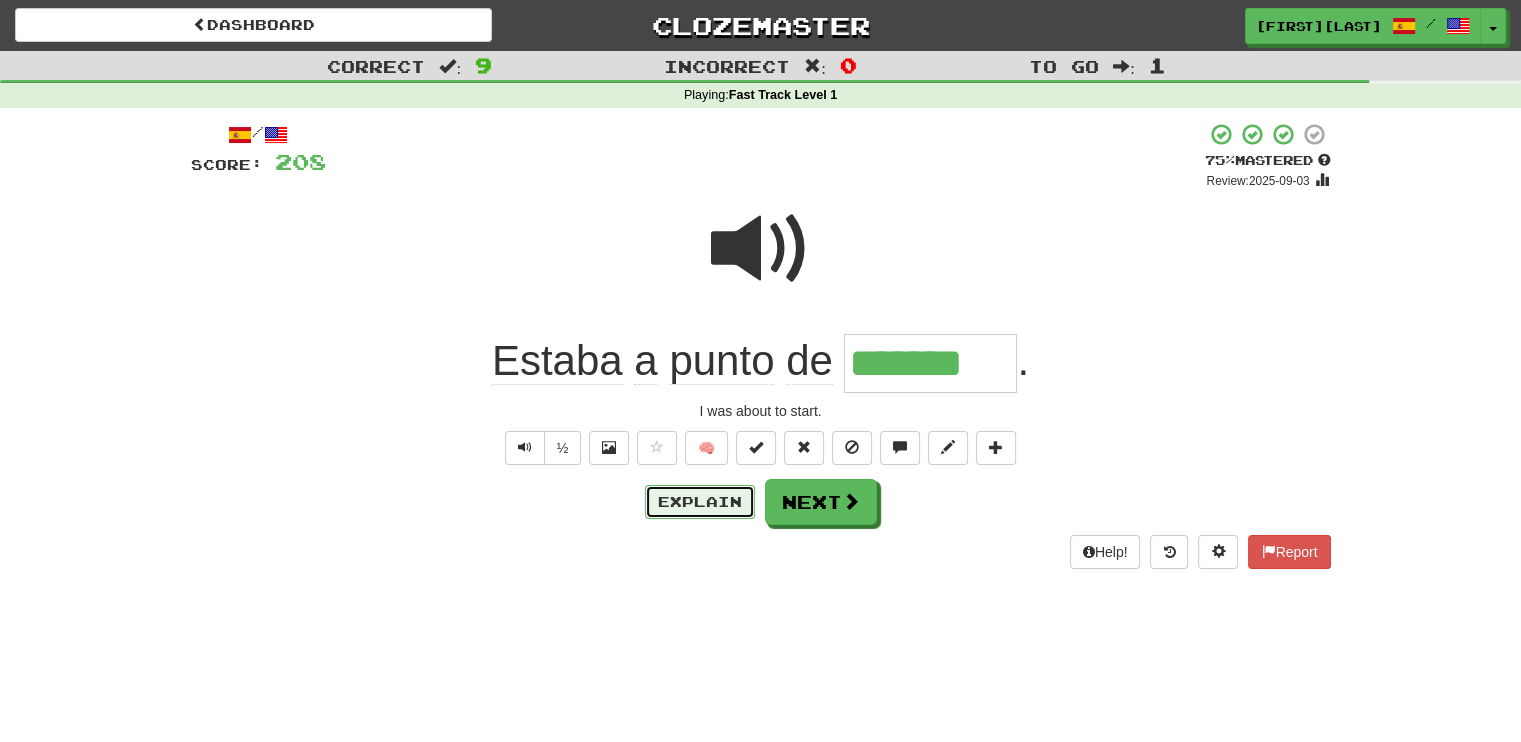 click on "Explain" at bounding box center (700, 502) 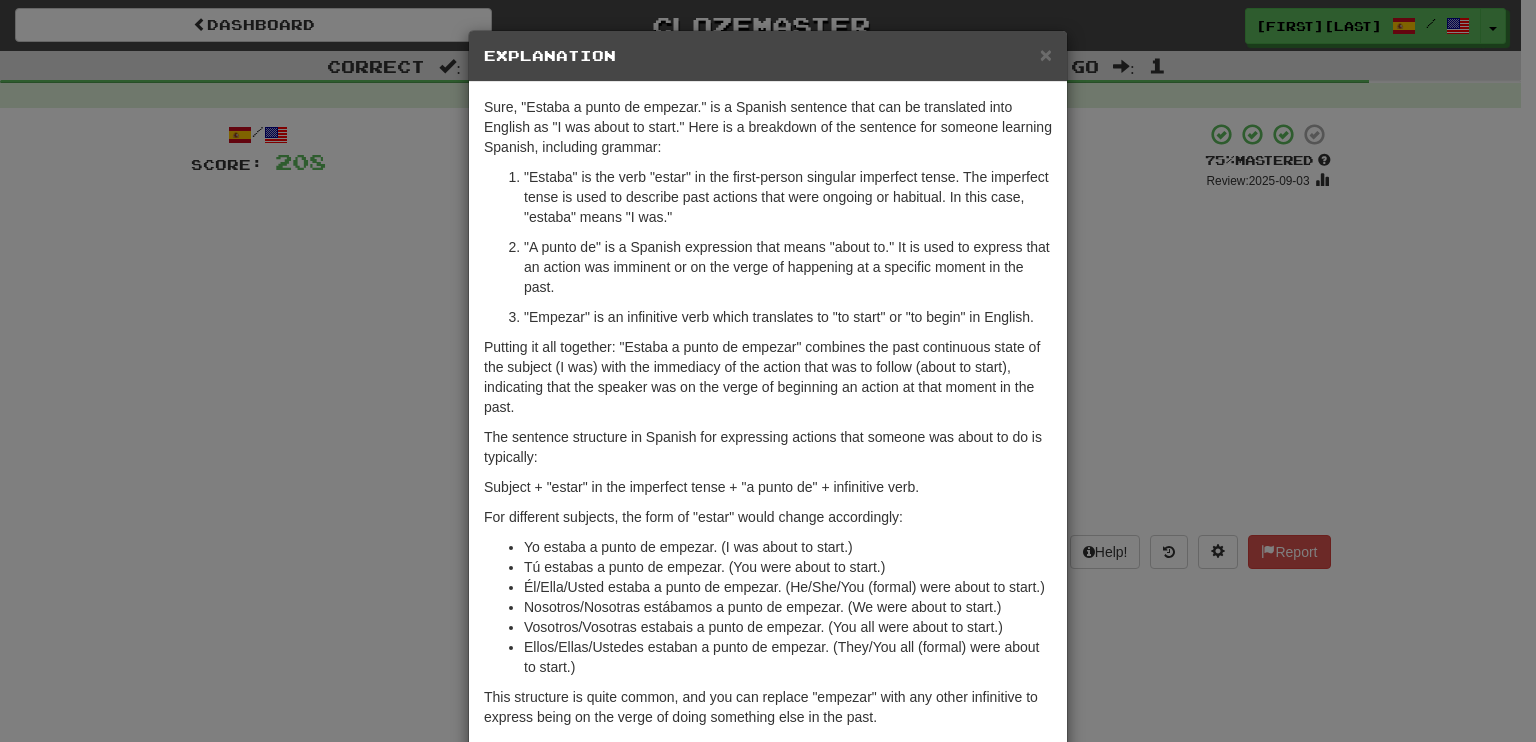 click on ""Estaba" is the verb "estar" in the first-person singular imperfect tense. The imperfect tense is used to describe past actions that were ongoing or habitual. In this case, "estaba" means "I was."" at bounding box center (788, 197) 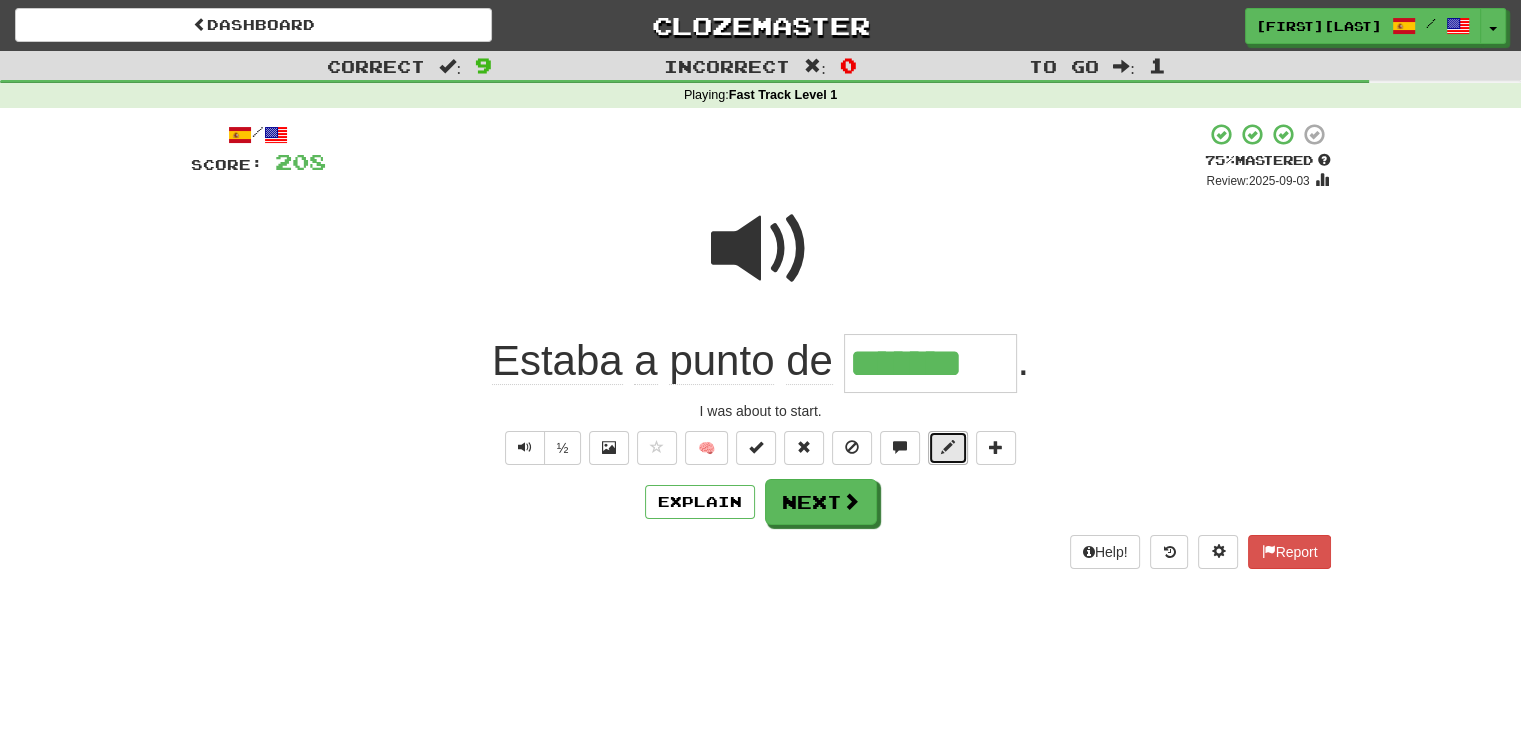 click at bounding box center [948, 447] 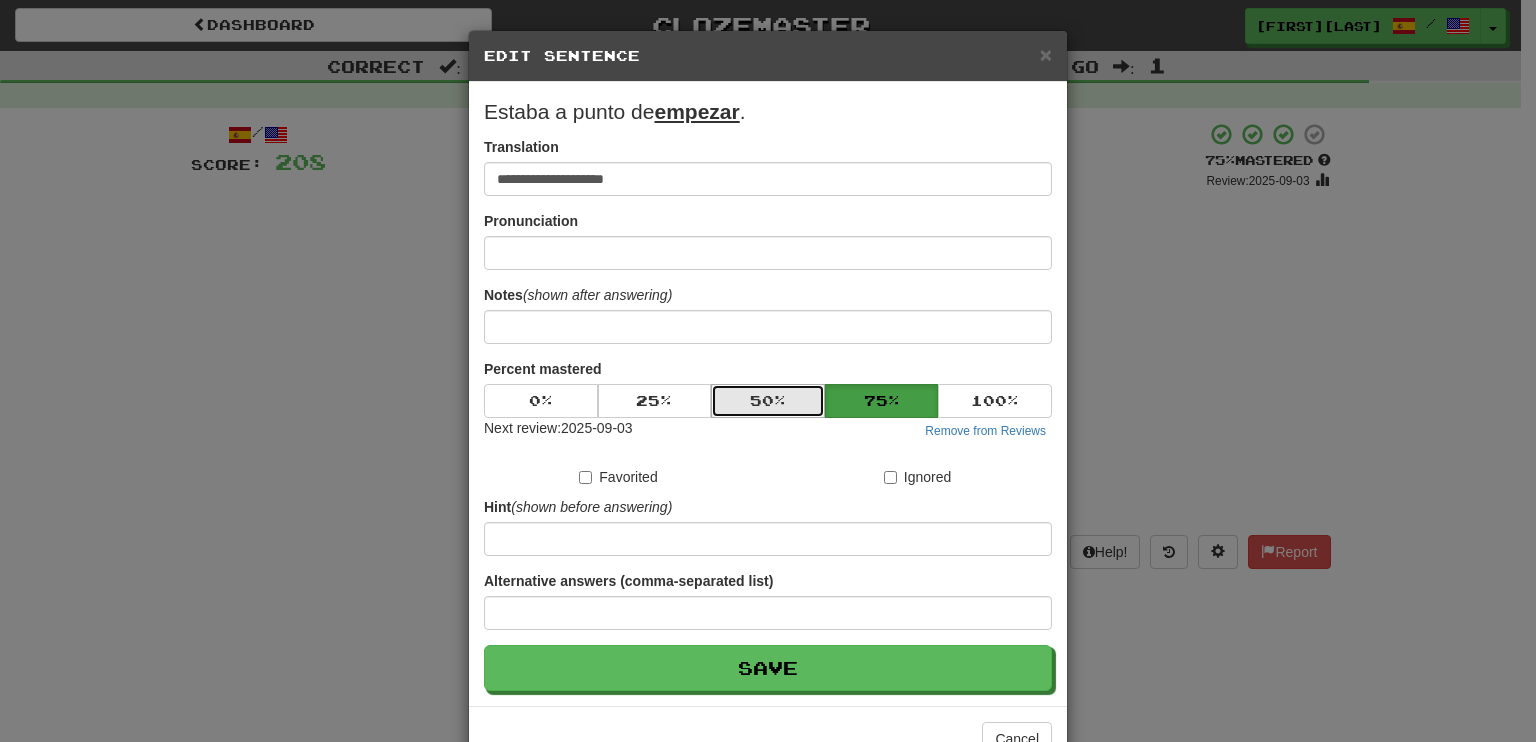 click on "50 %" at bounding box center (768, 401) 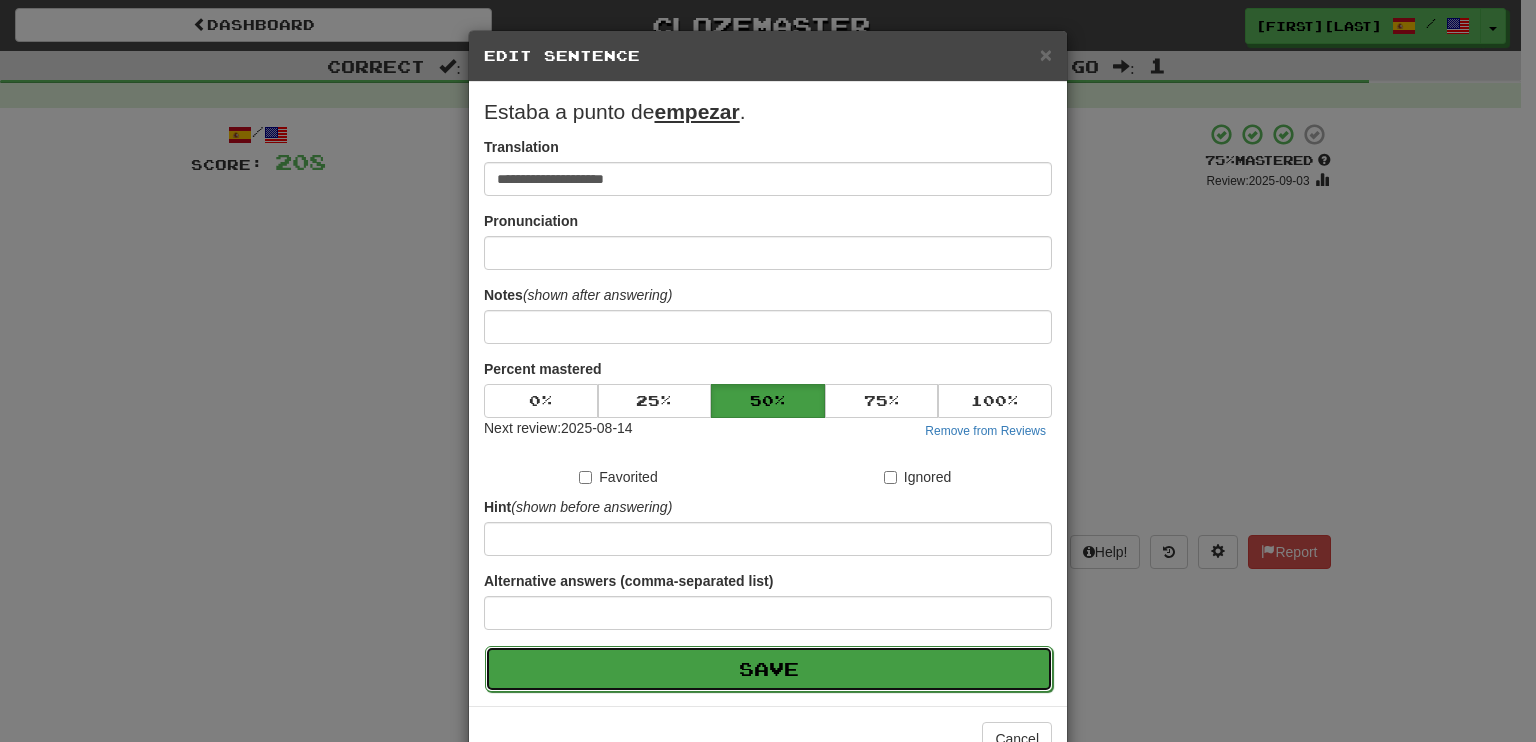 click on "Save" at bounding box center [769, 669] 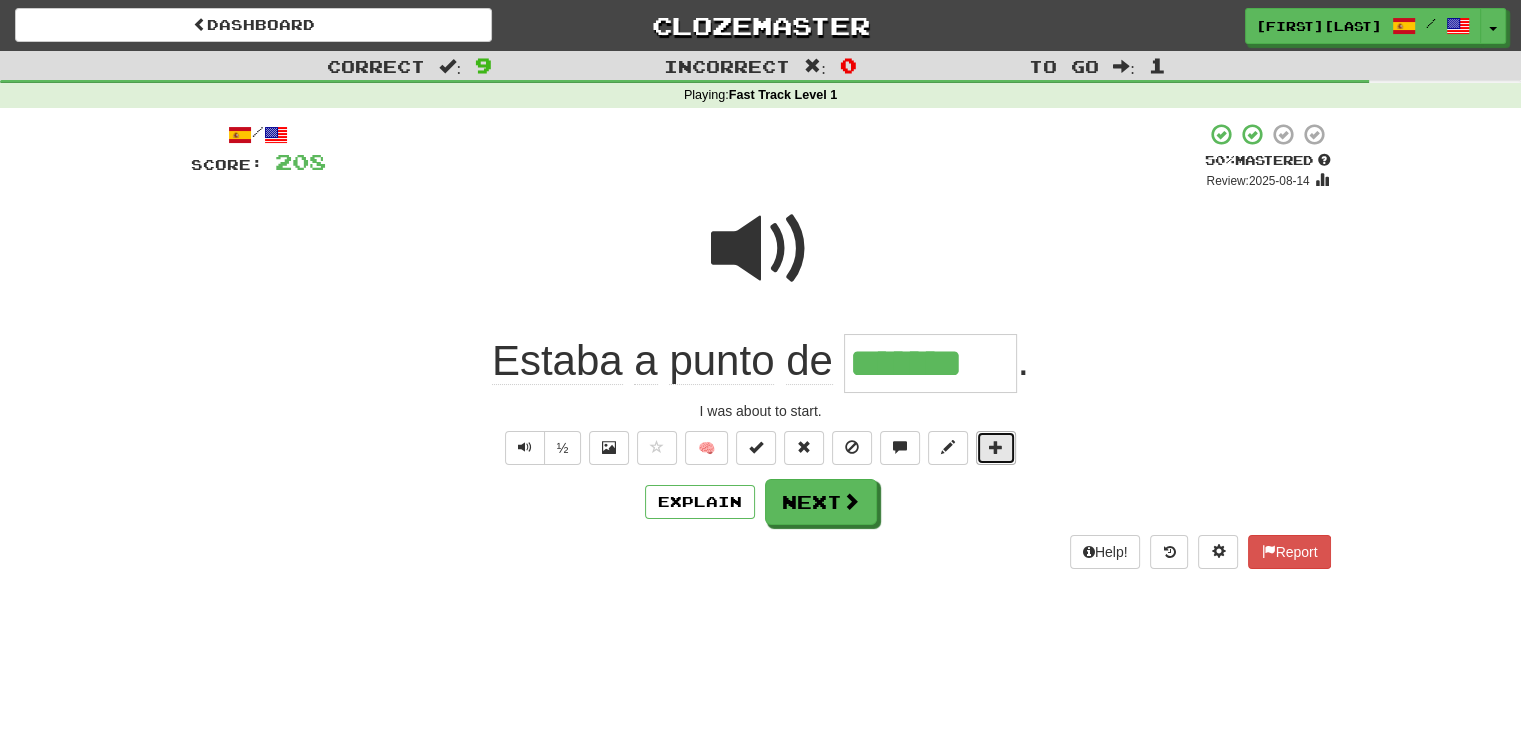 click at bounding box center (996, 447) 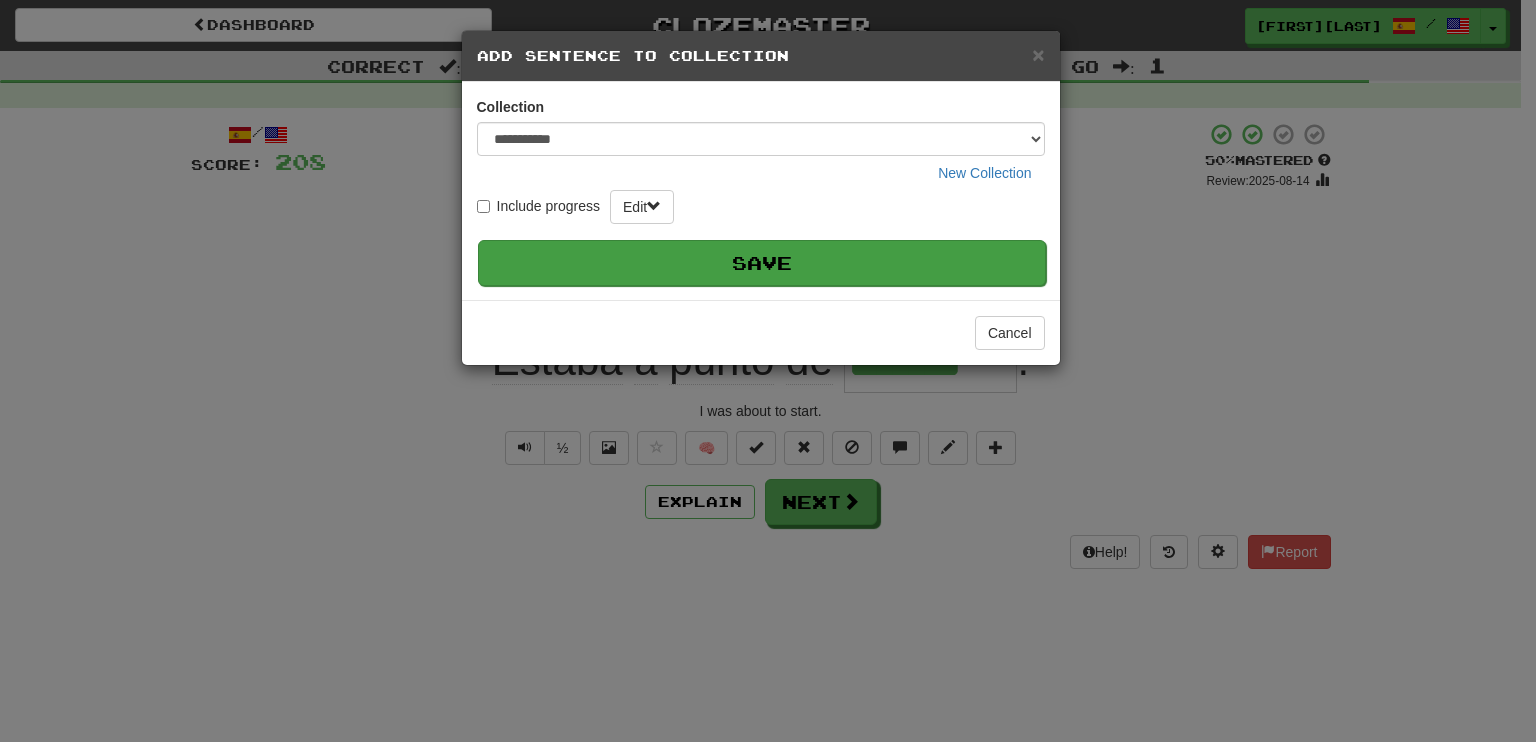 click on "Save" at bounding box center (762, 263) 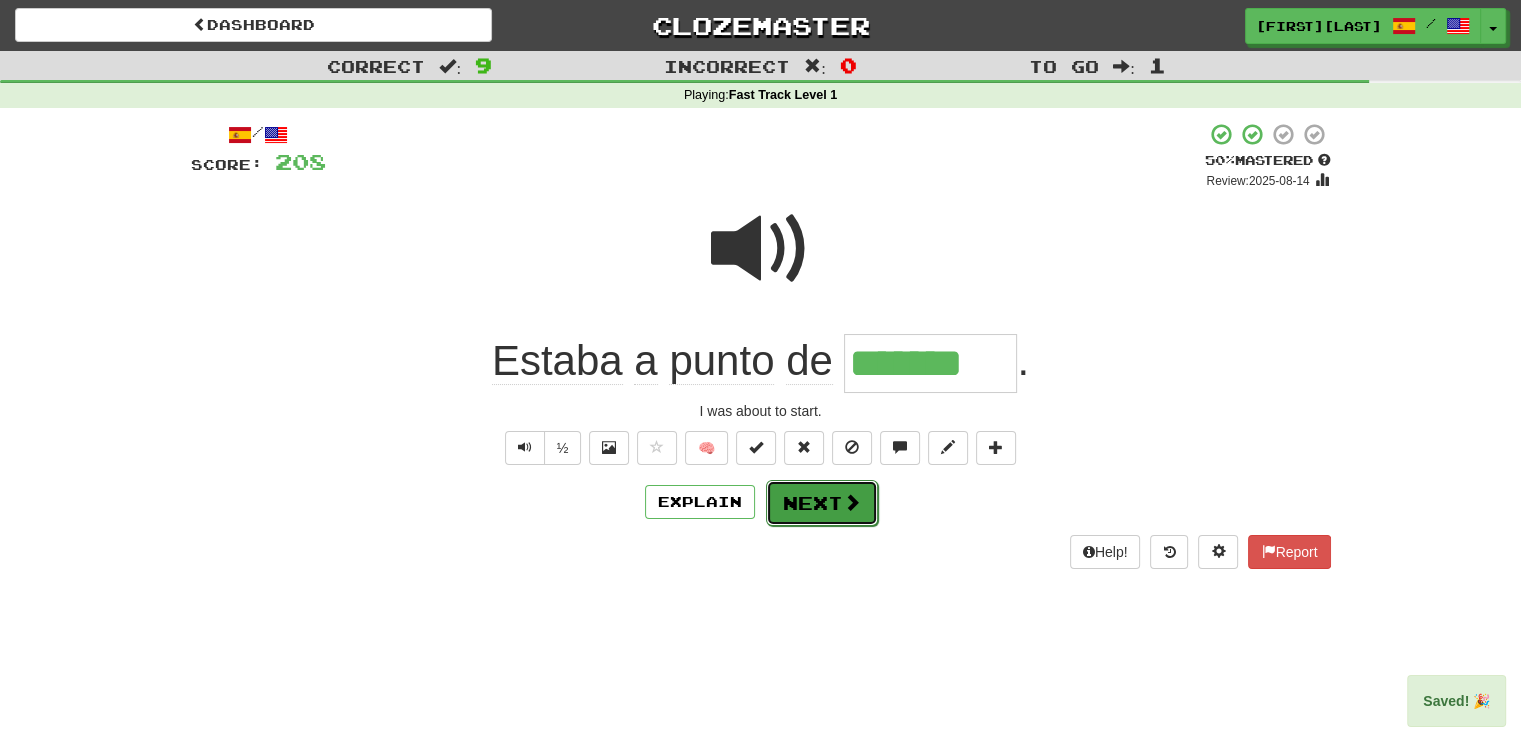 click on "Next" at bounding box center (822, 503) 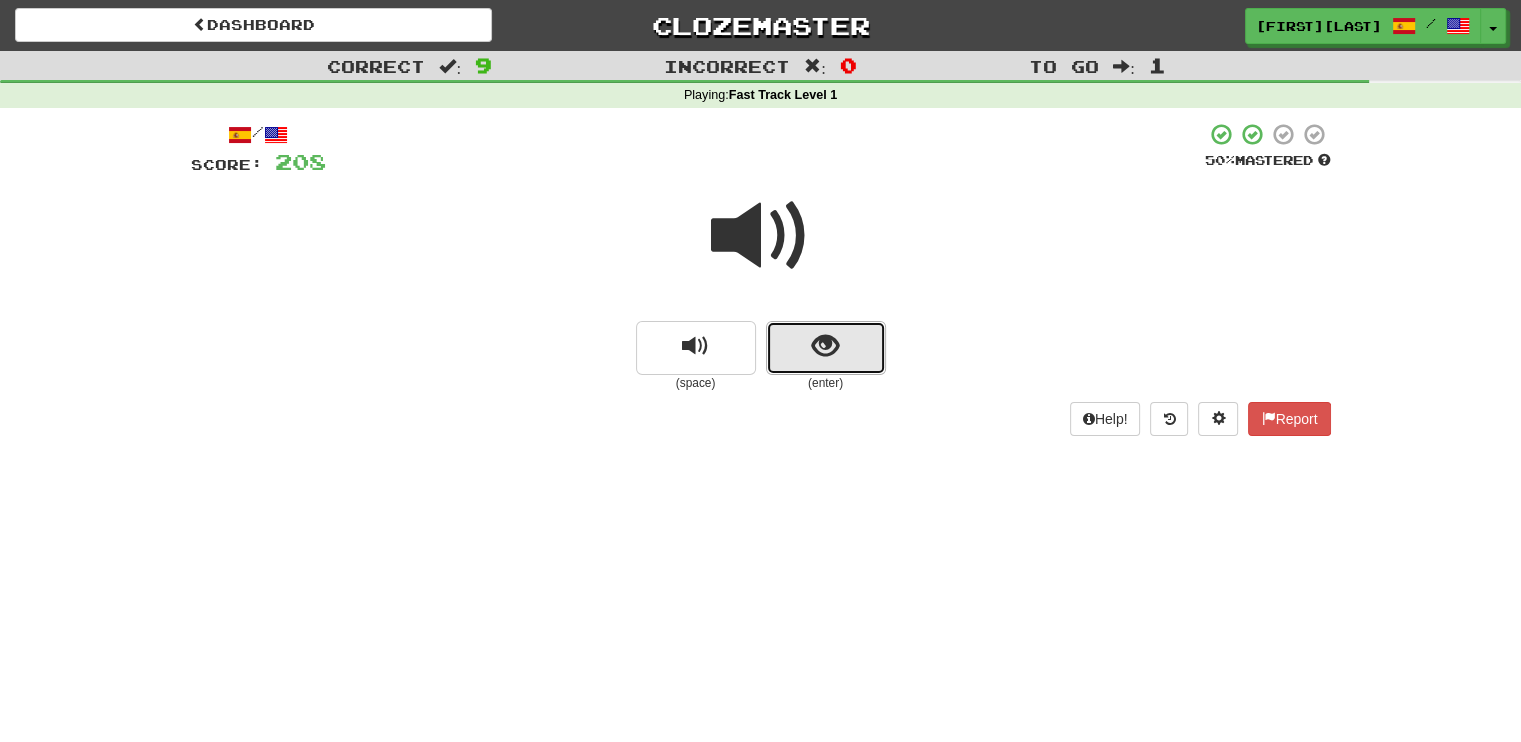 click at bounding box center (825, 346) 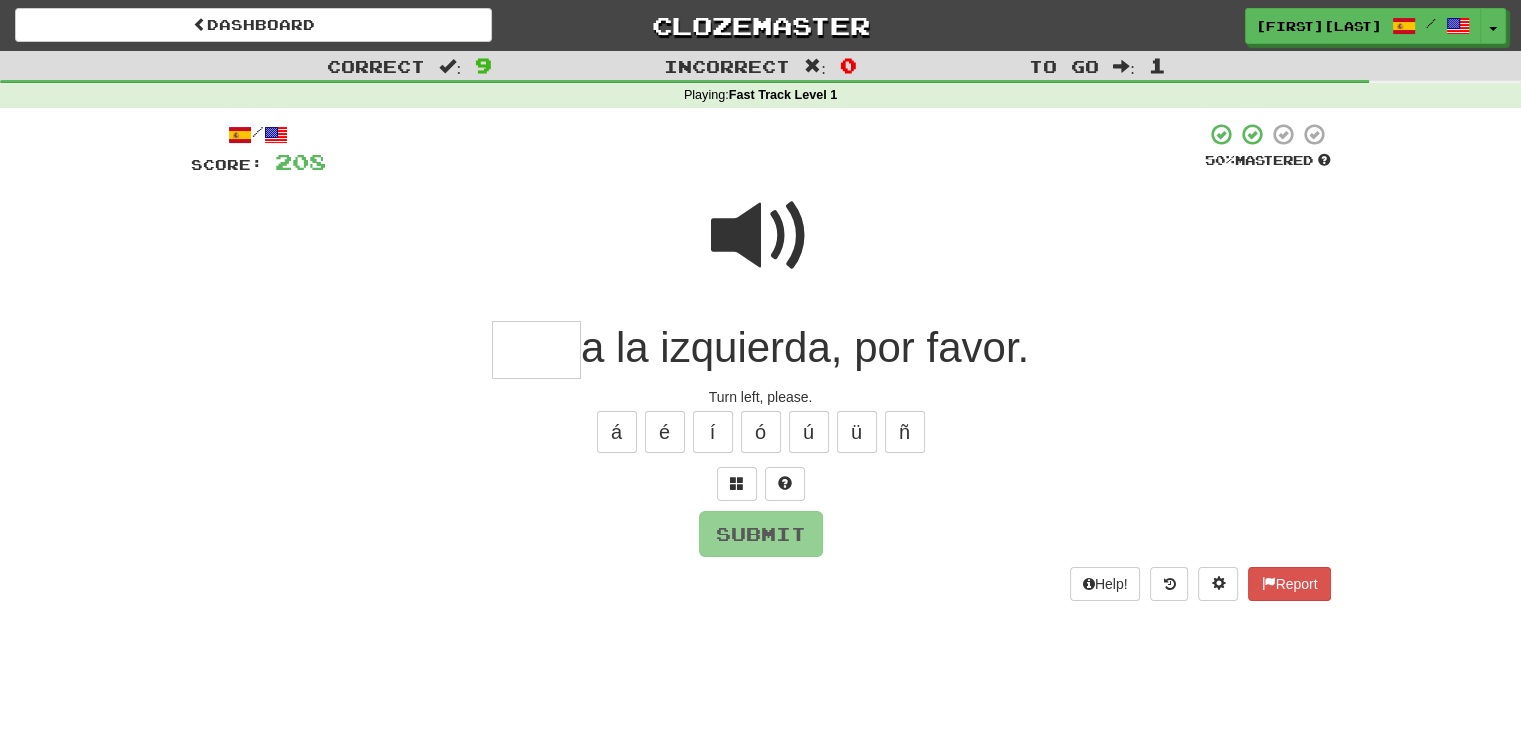 click at bounding box center [536, 350] 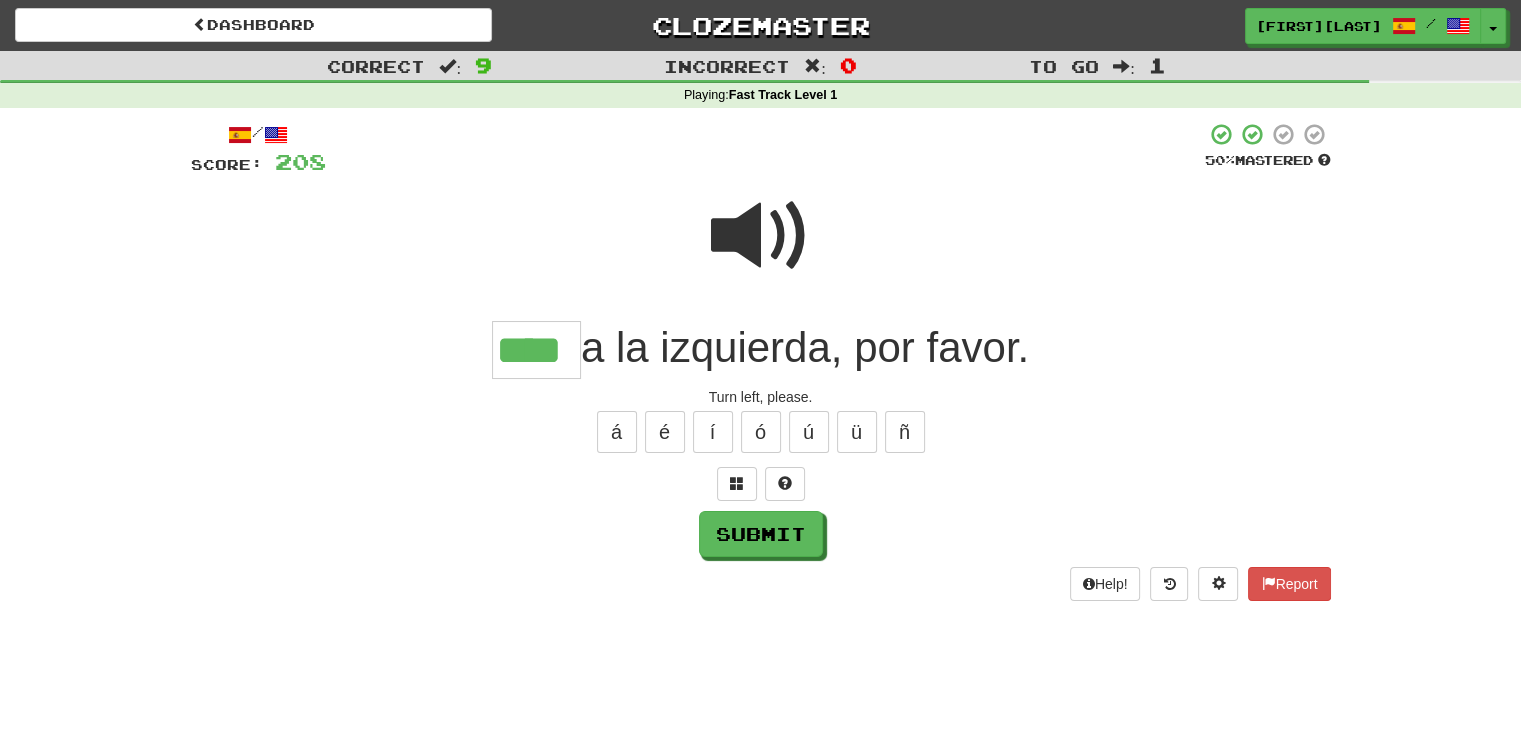 type on "****" 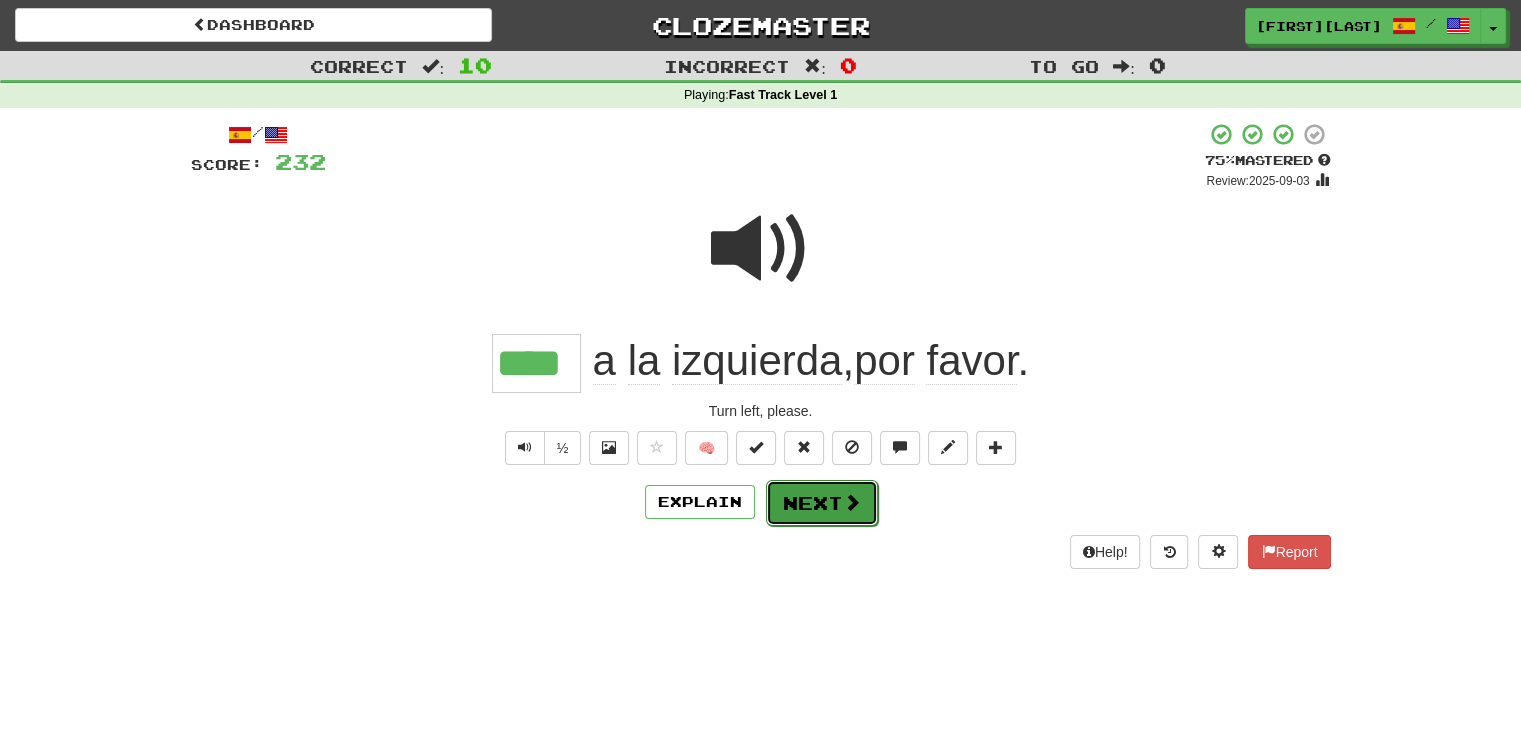 click on "Next" at bounding box center [822, 503] 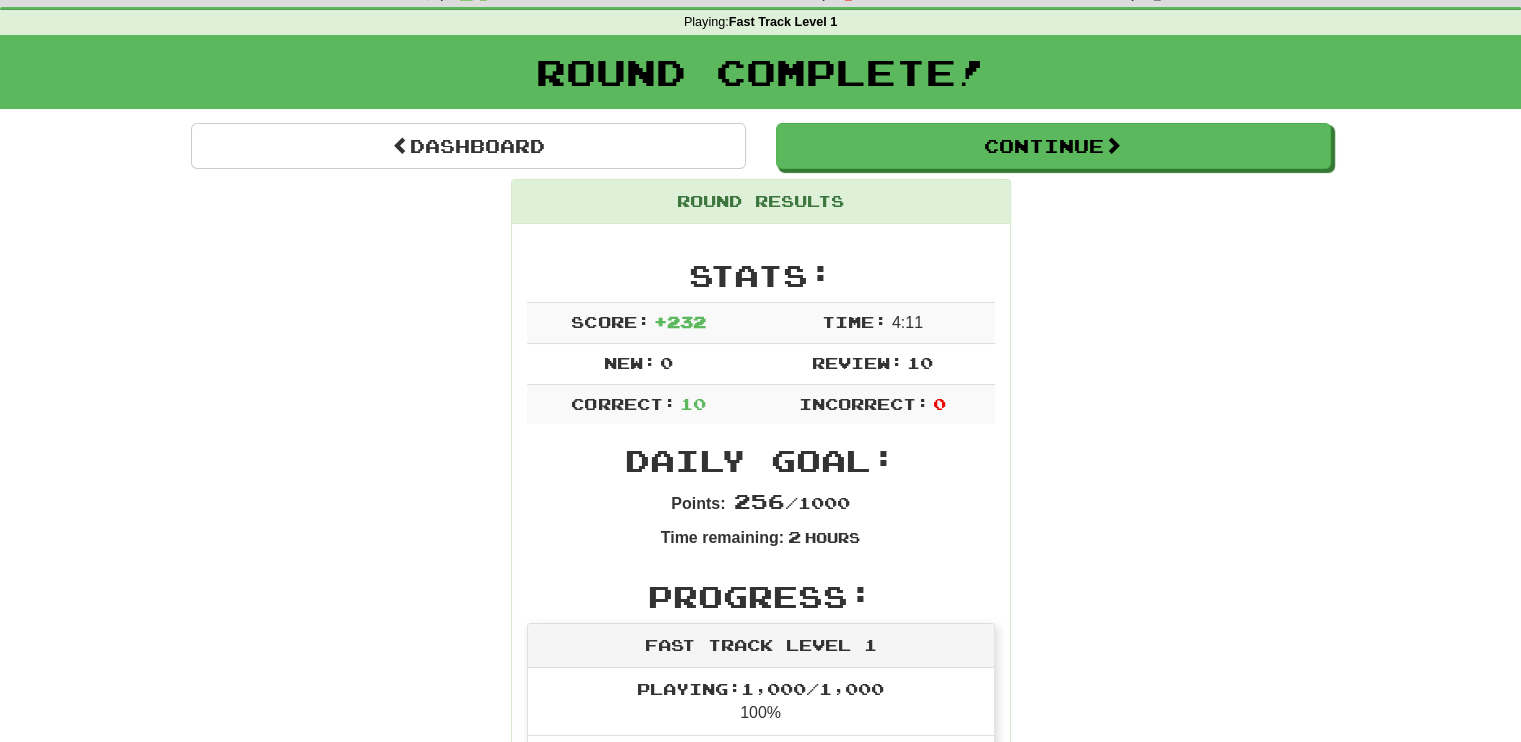 scroll, scrollTop: 0, scrollLeft: 0, axis: both 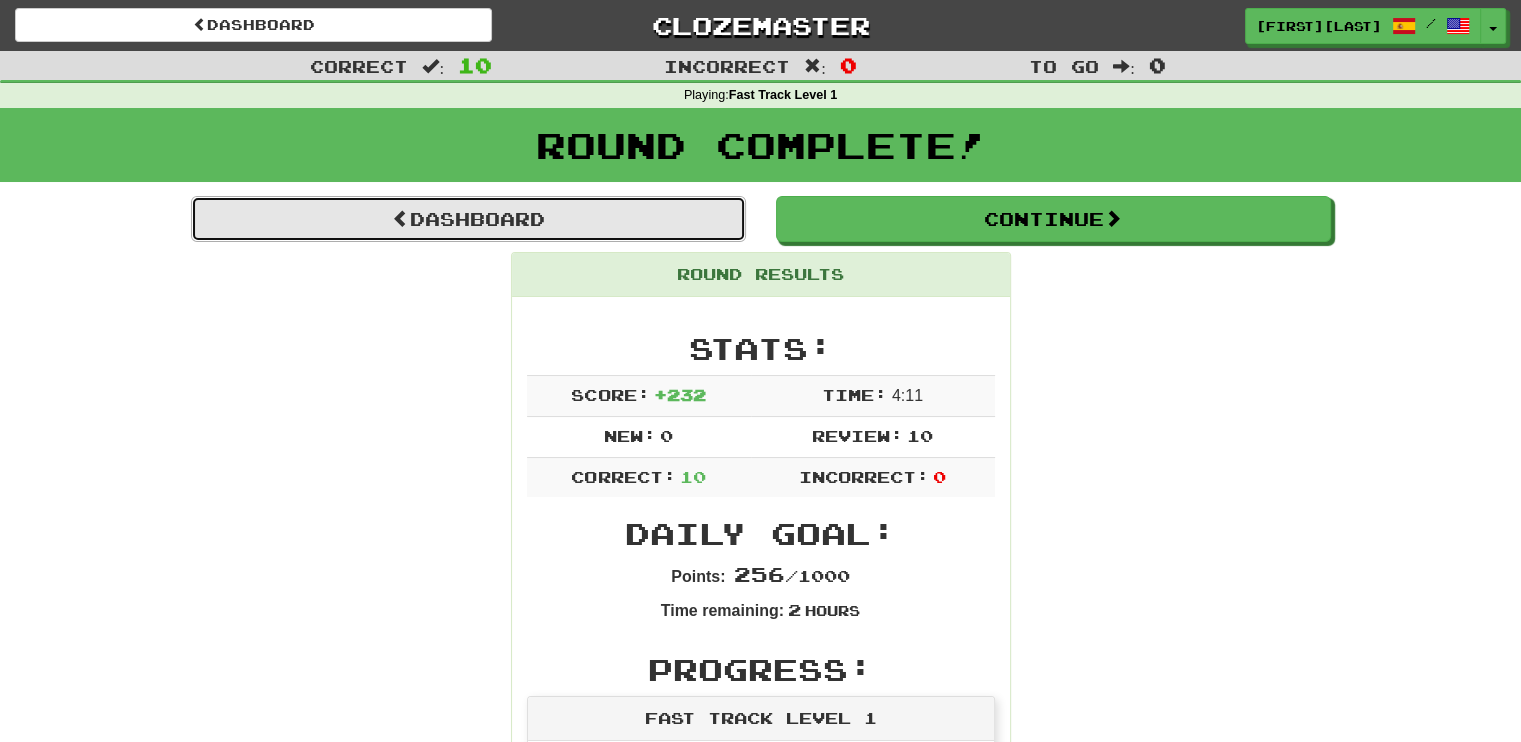 click on "Dashboard" at bounding box center [468, 219] 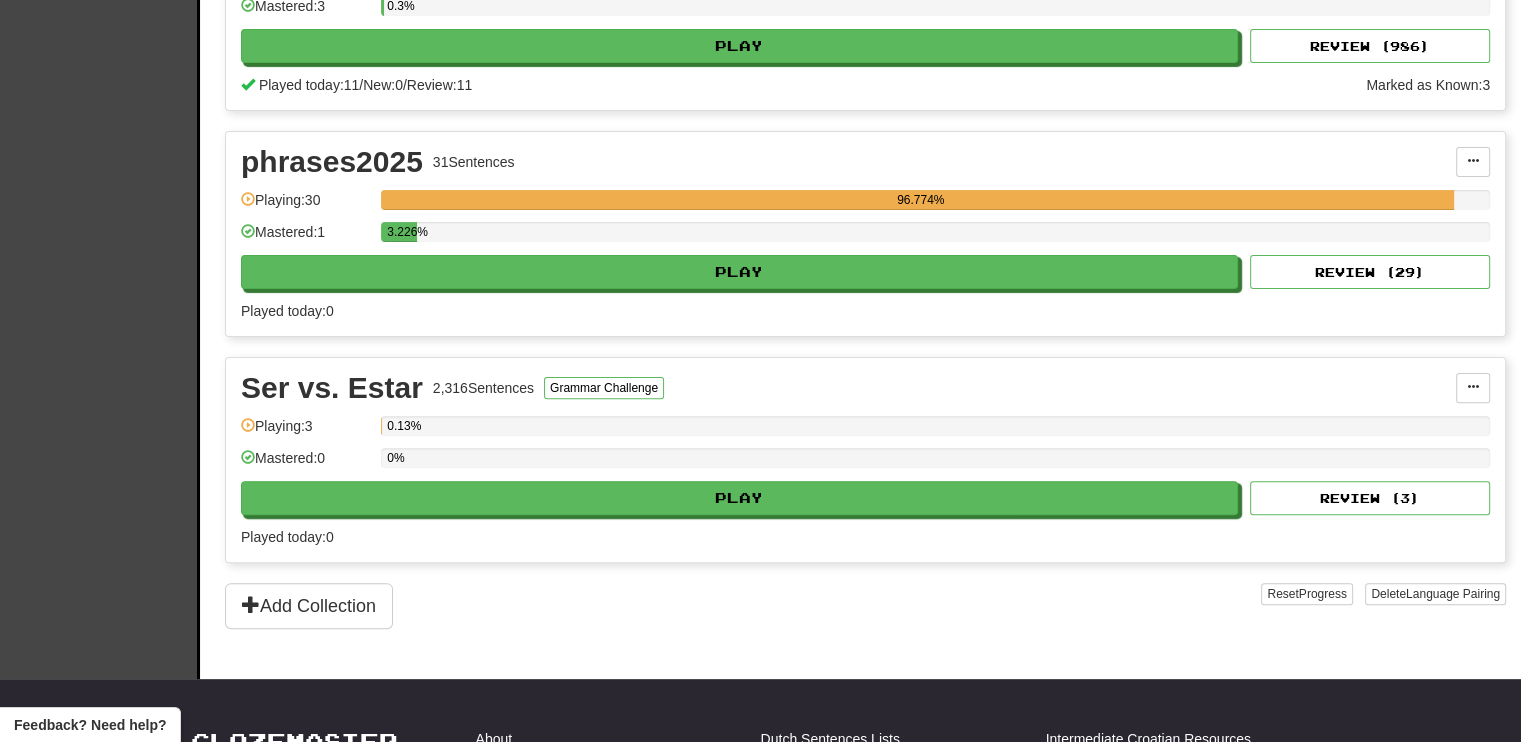 scroll, scrollTop: 0, scrollLeft: 0, axis: both 